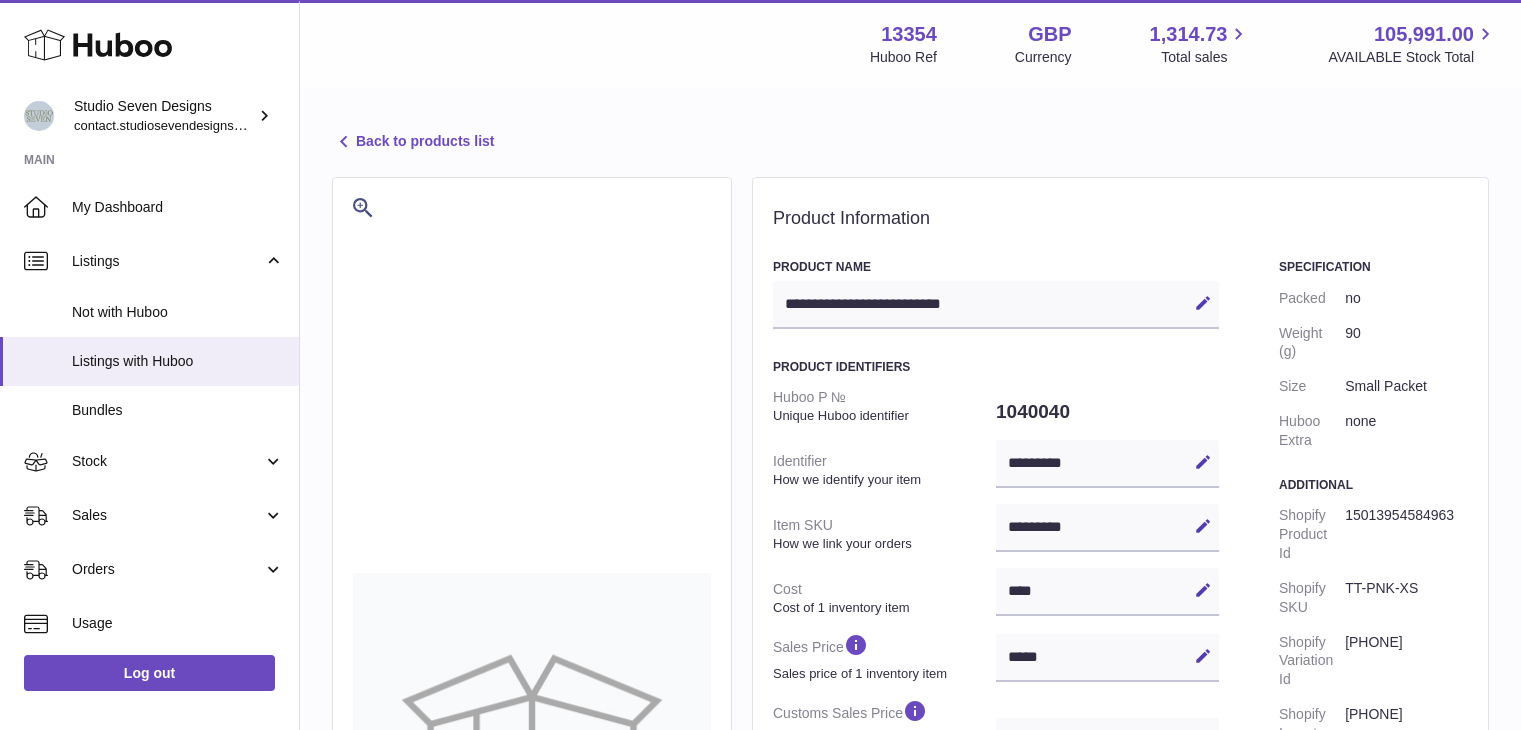 select on "***" 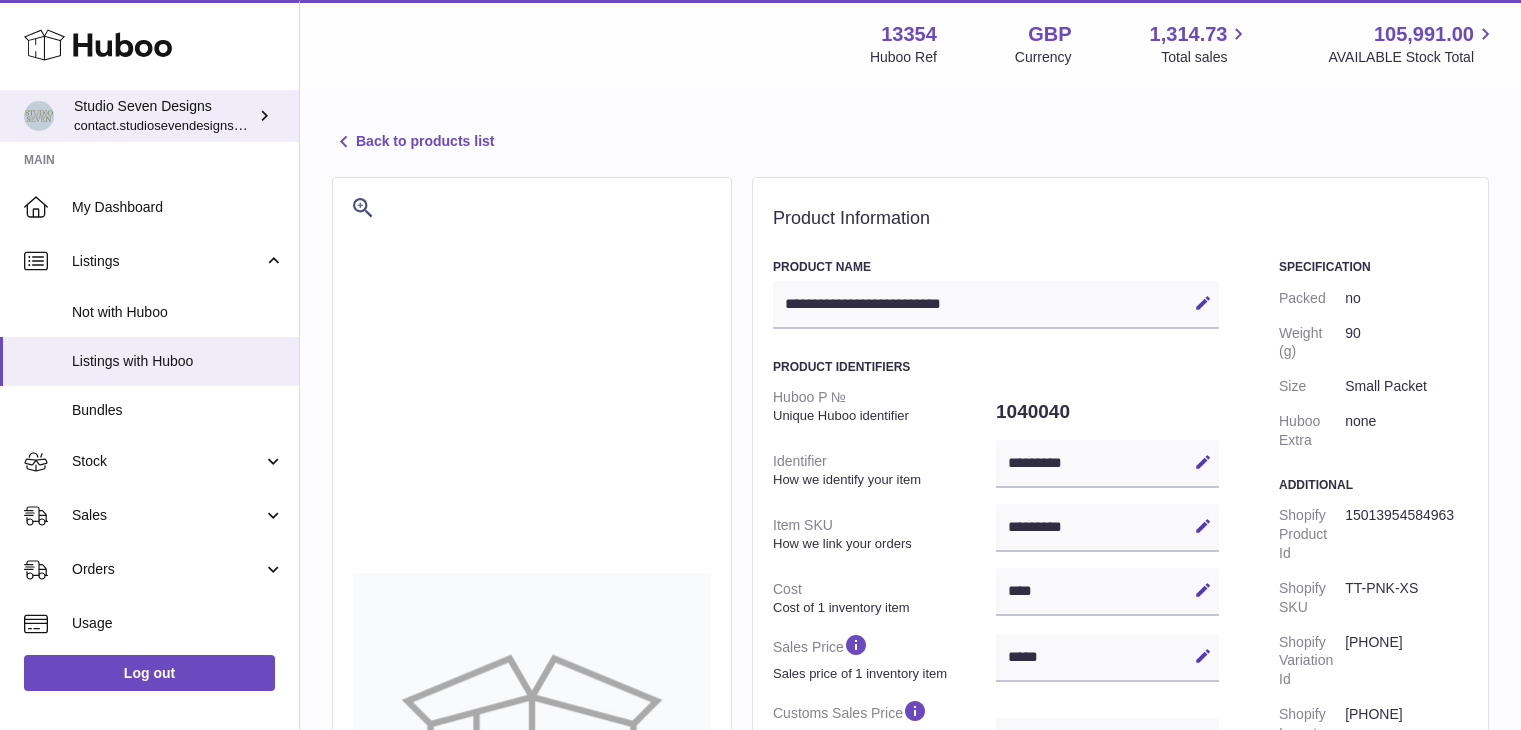 scroll, scrollTop: 519, scrollLeft: 0, axis: vertical 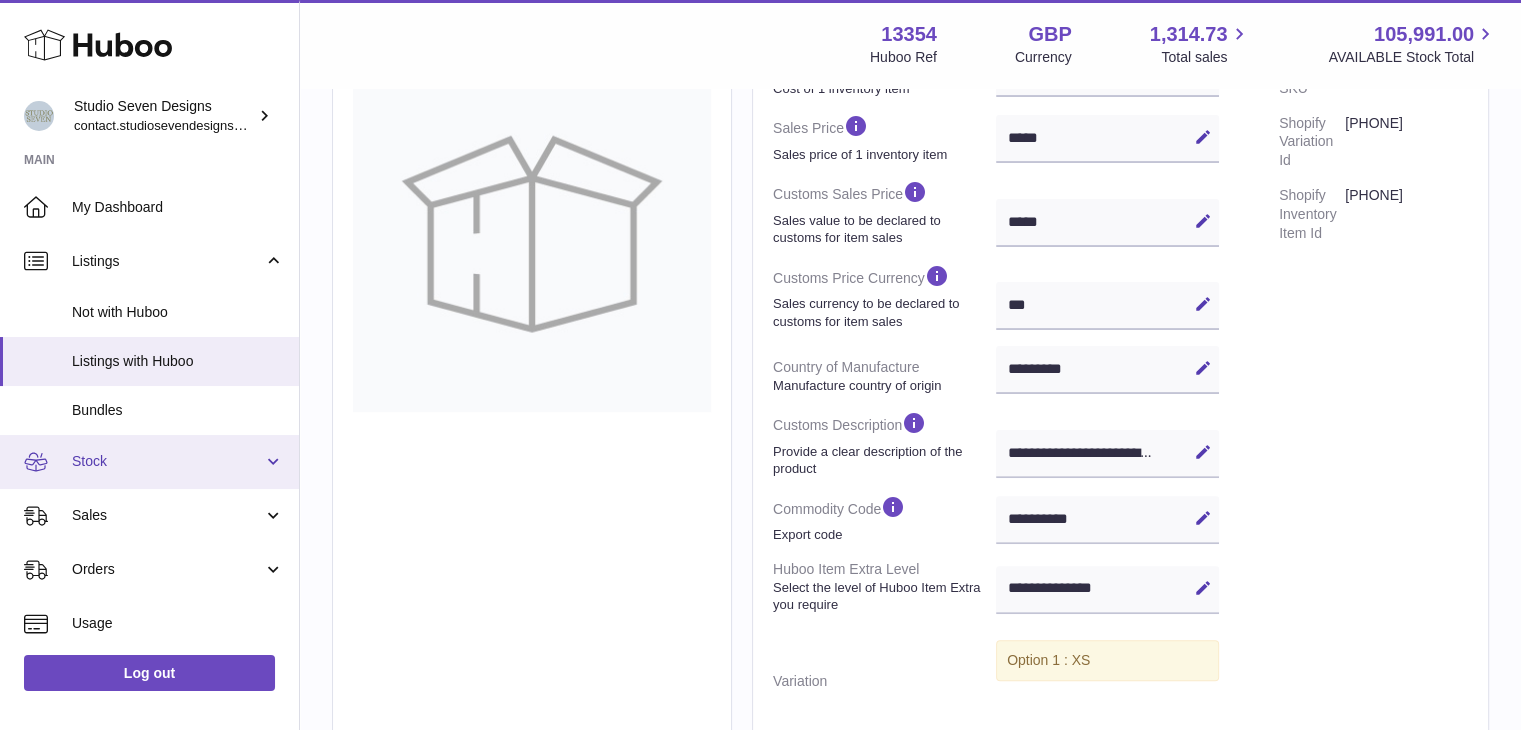 click on "Stock" at bounding box center (167, 461) 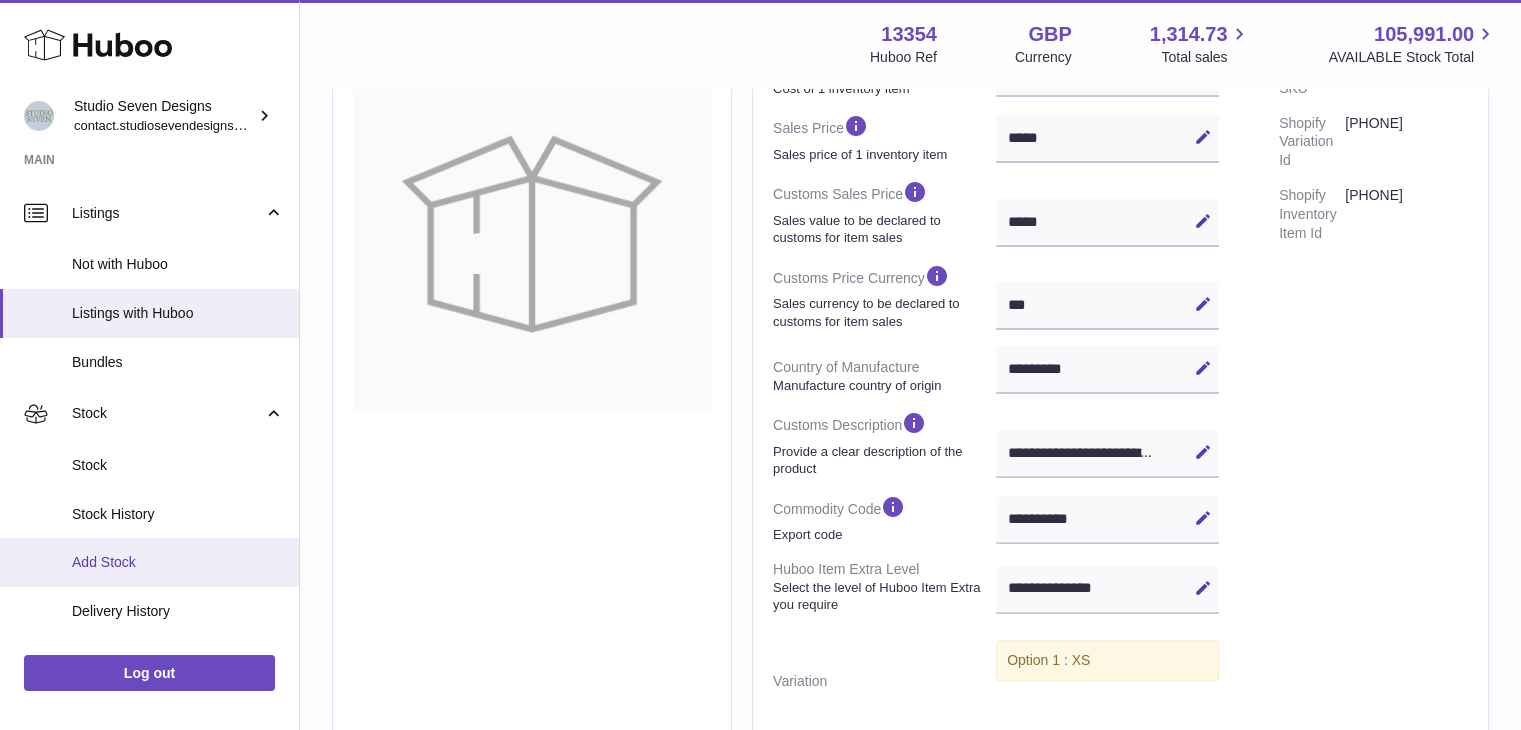 scroll, scrollTop: 138, scrollLeft: 0, axis: vertical 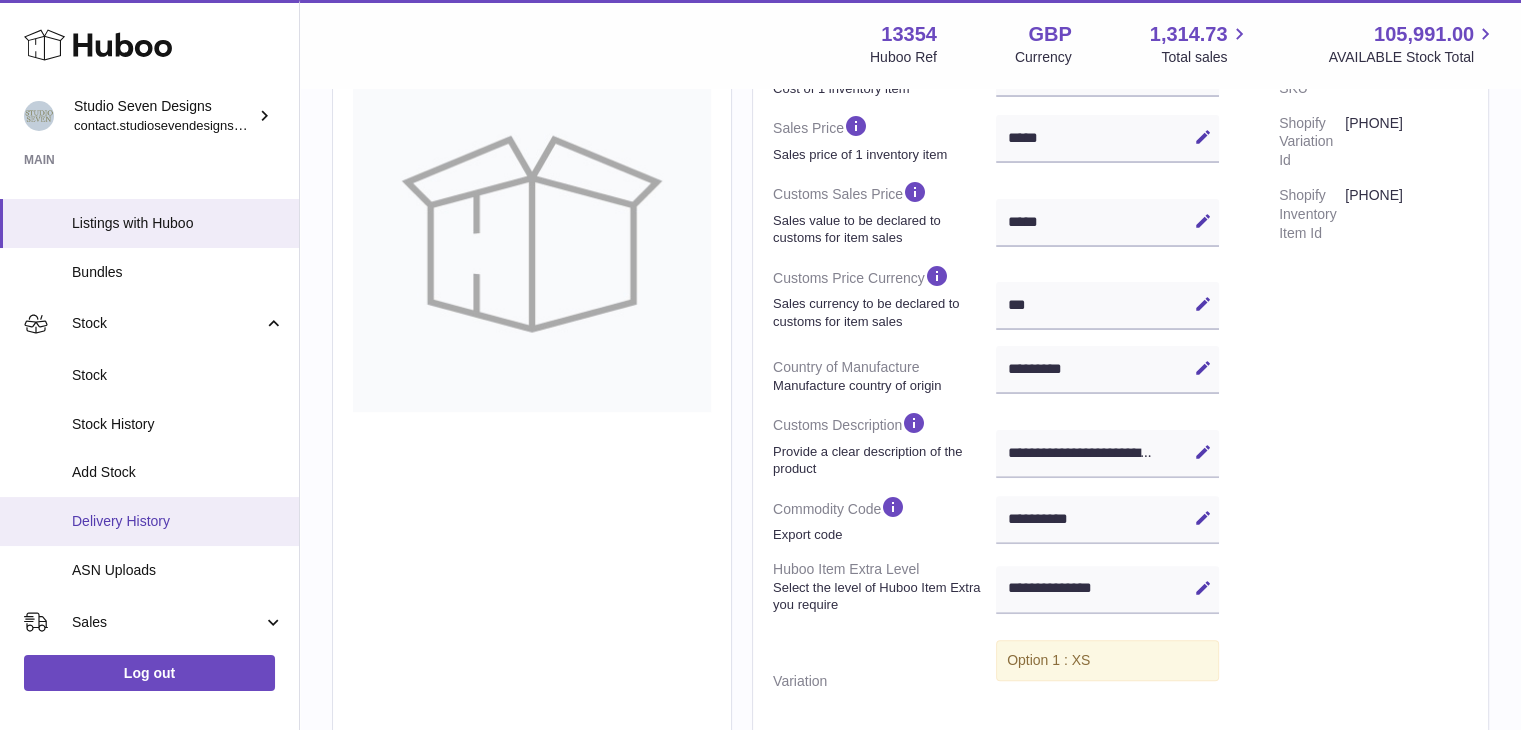 click on "Delivery History" at bounding box center (149, 521) 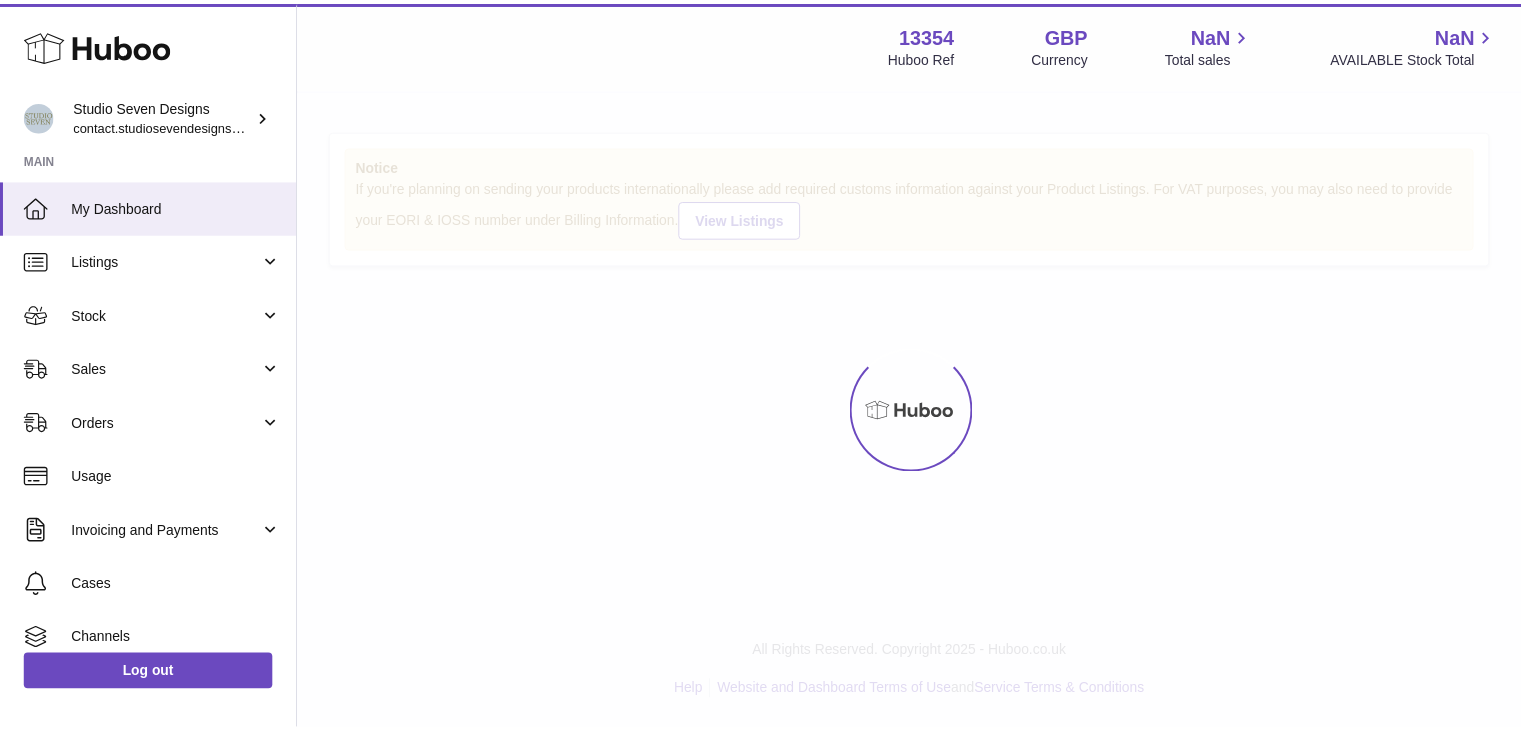scroll, scrollTop: 0, scrollLeft: 0, axis: both 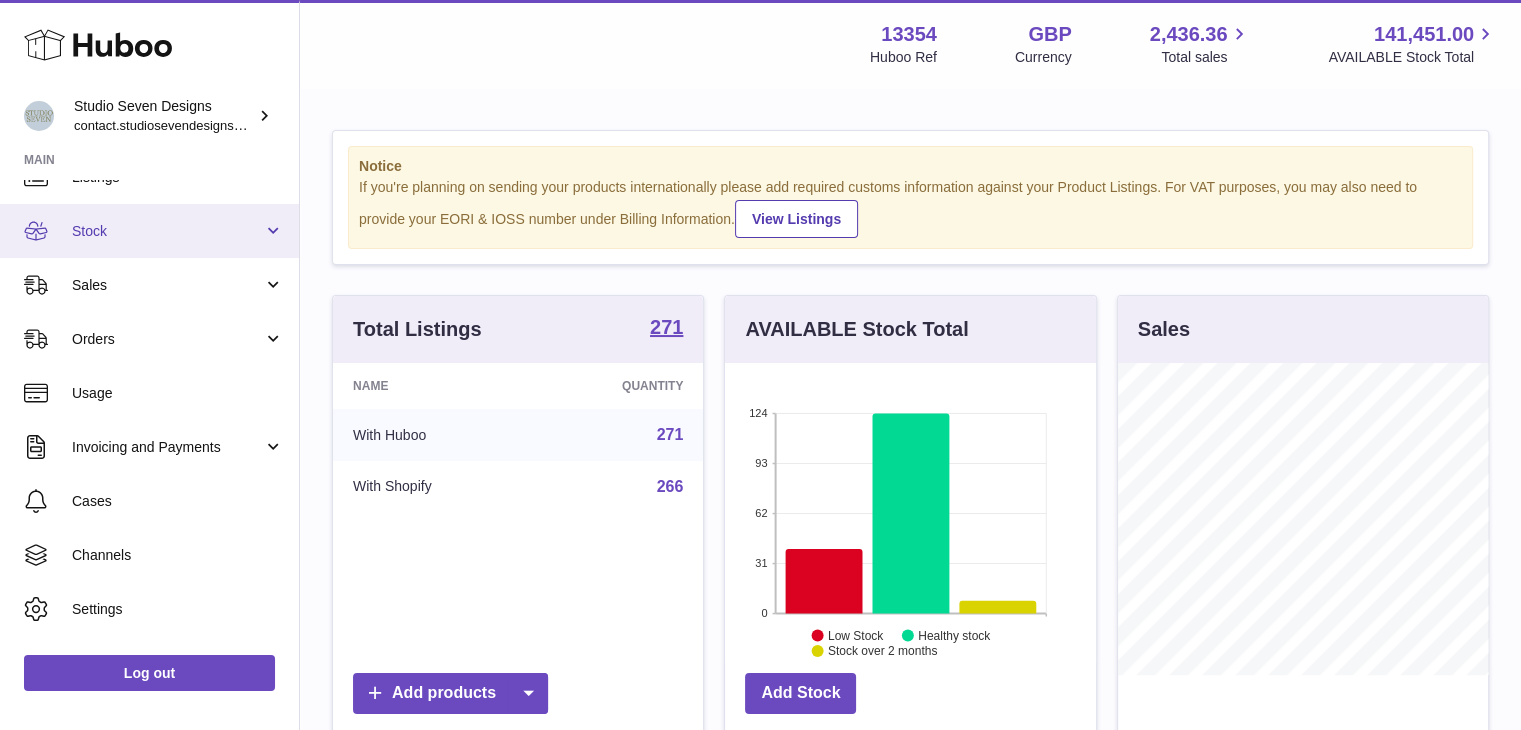 click on "Stock" at bounding box center [149, 231] 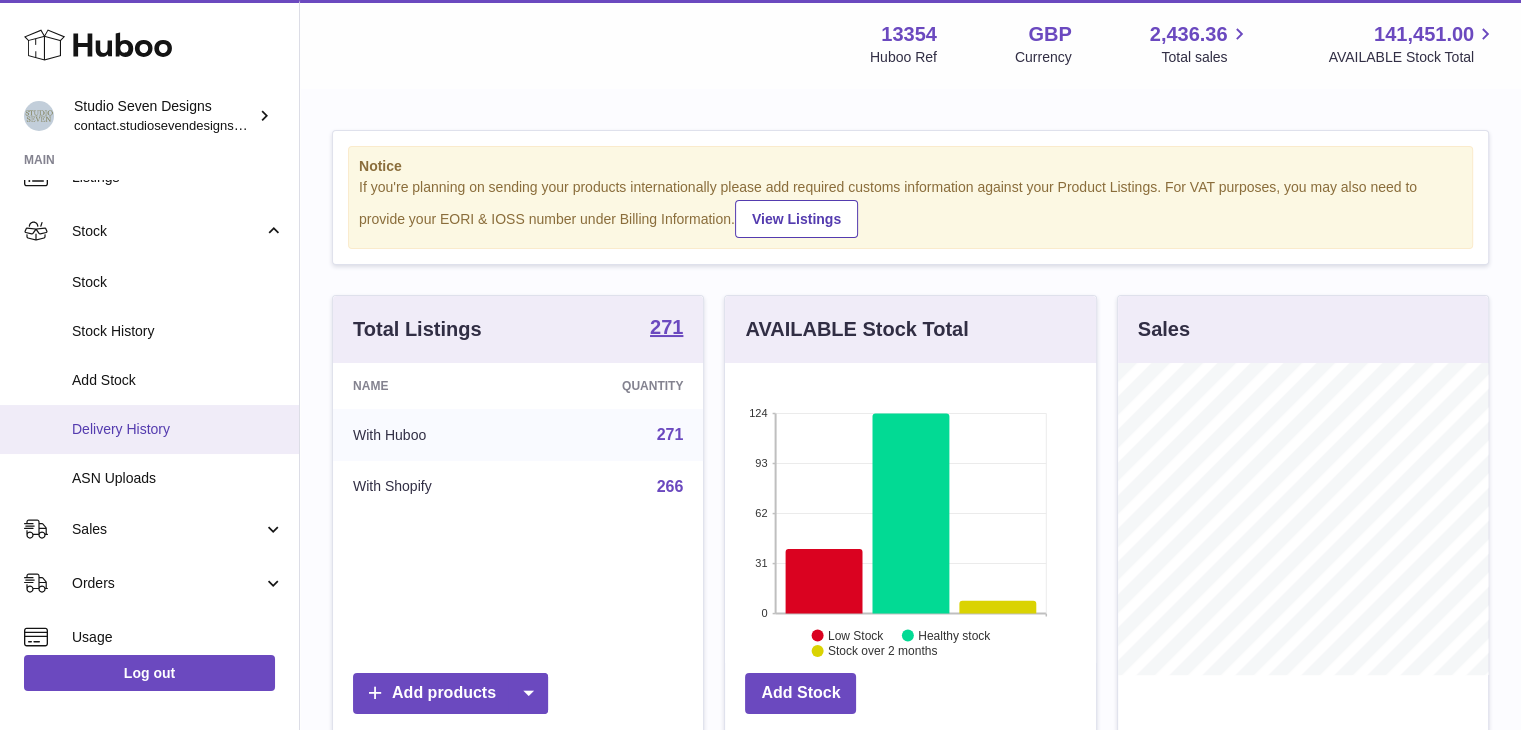 click on "Delivery History" at bounding box center (178, 429) 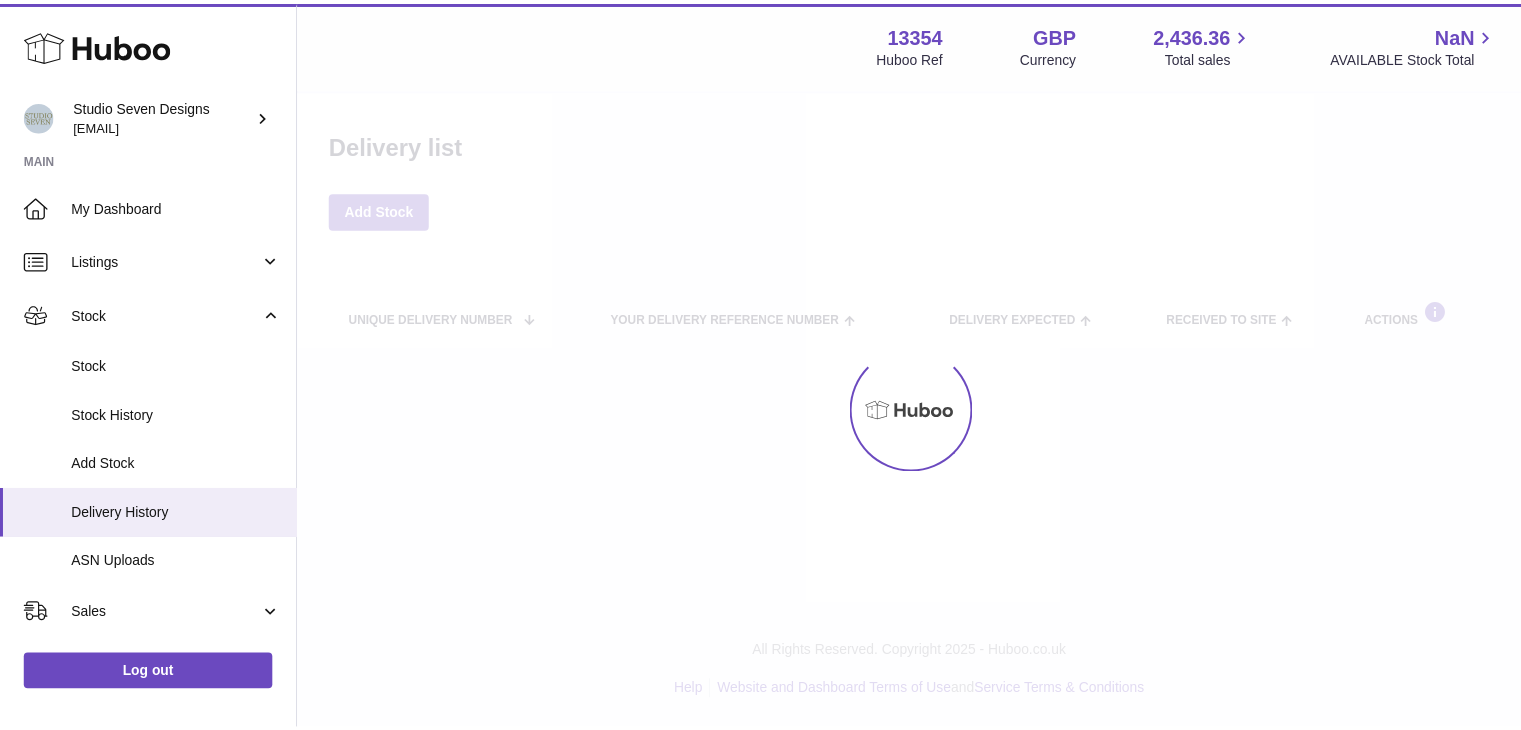 scroll, scrollTop: 0, scrollLeft: 0, axis: both 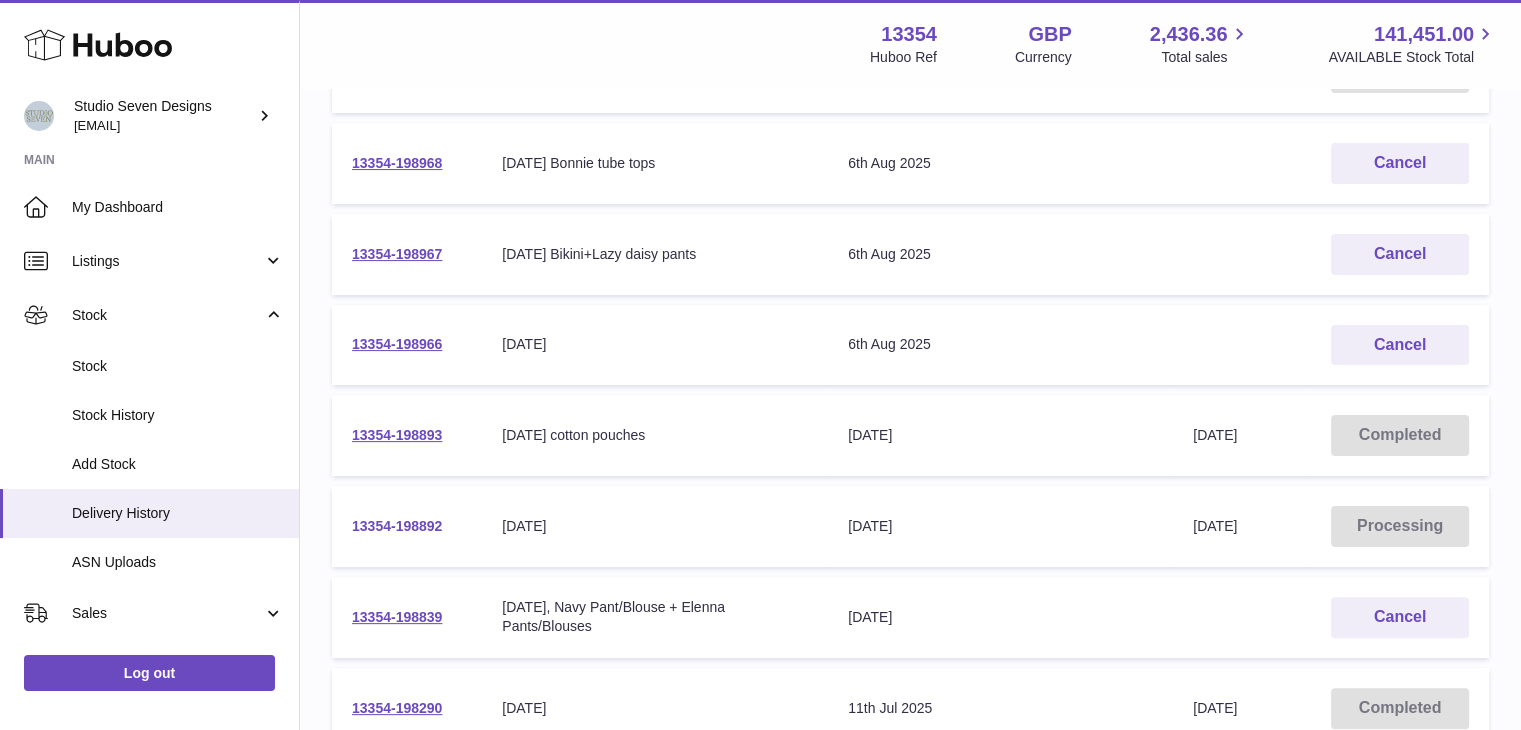 click on "13354-198892" at bounding box center (397, 526) 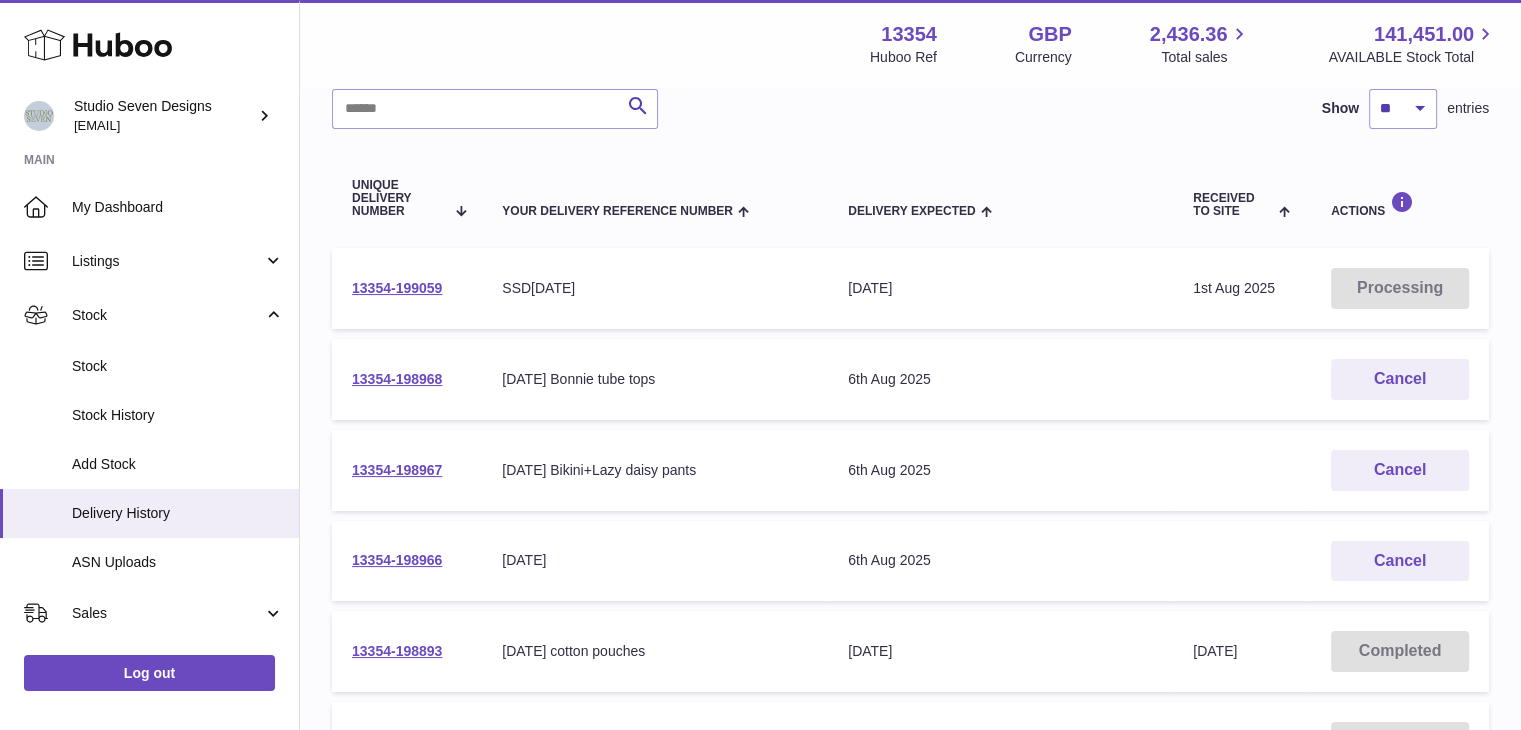 scroll, scrollTop: 83, scrollLeft: 0, axis: vertical 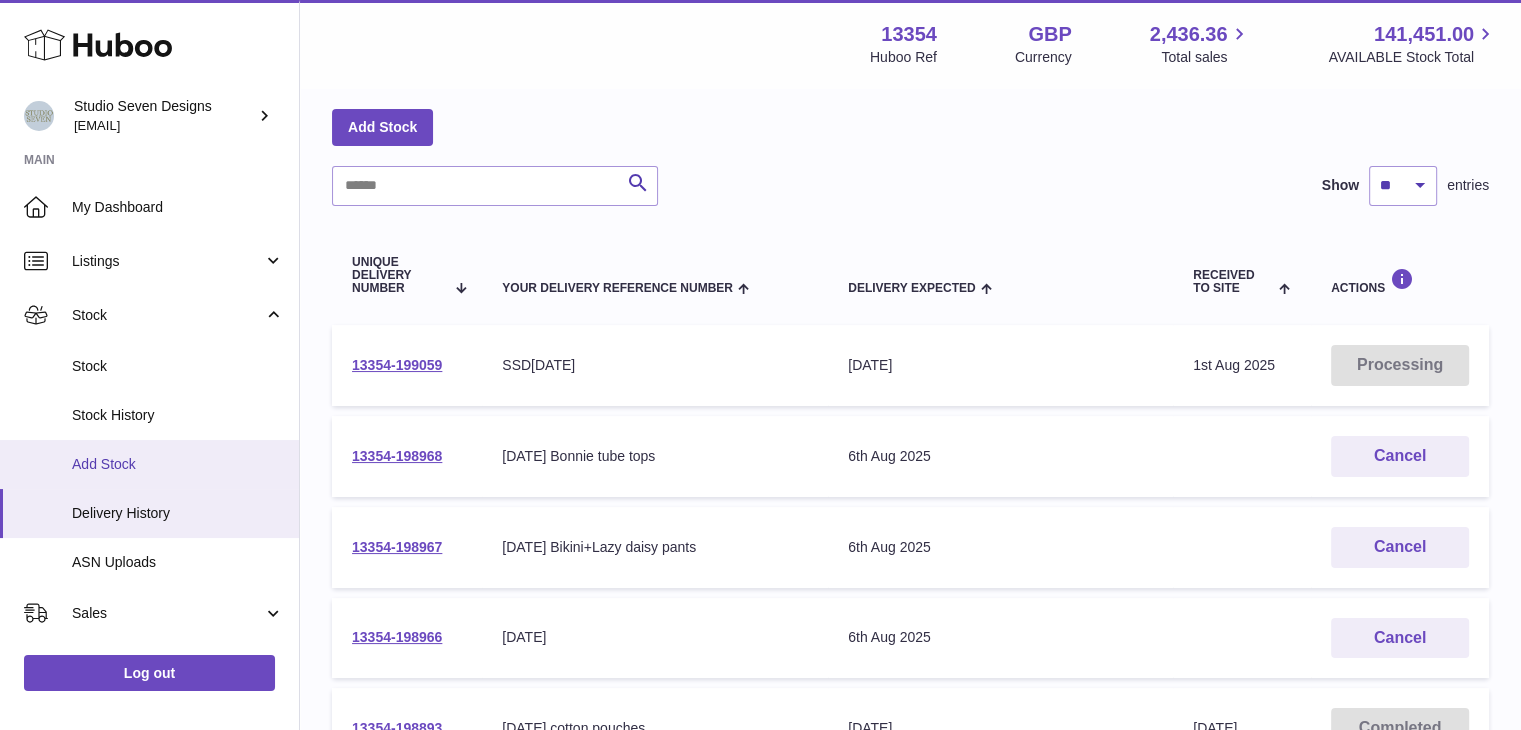 click on "Add Stock" at bounding box center [178, 464] 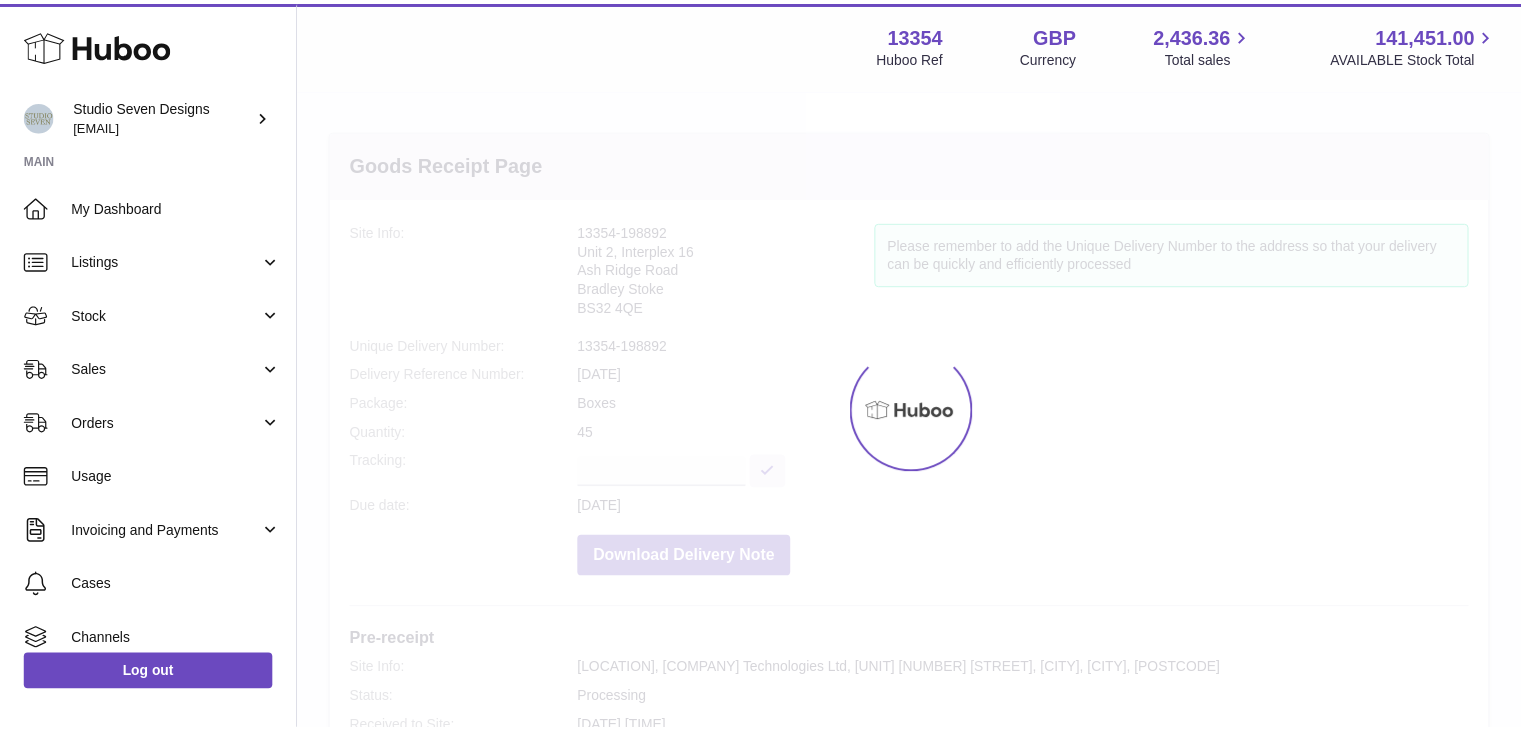 scroll, scrollTop: 0, scrollLeft: 0, axis: both 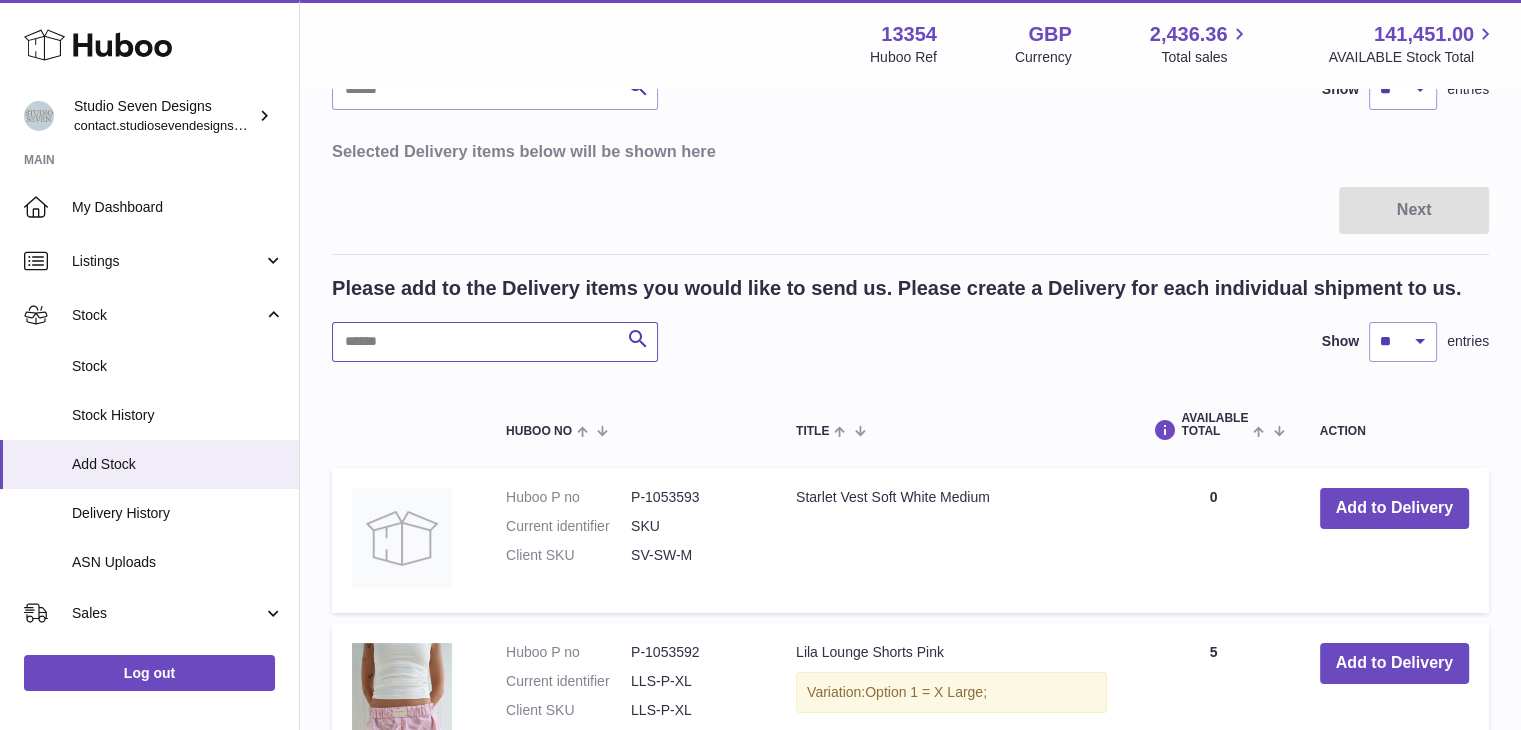 click at bounding box center (495, 342) 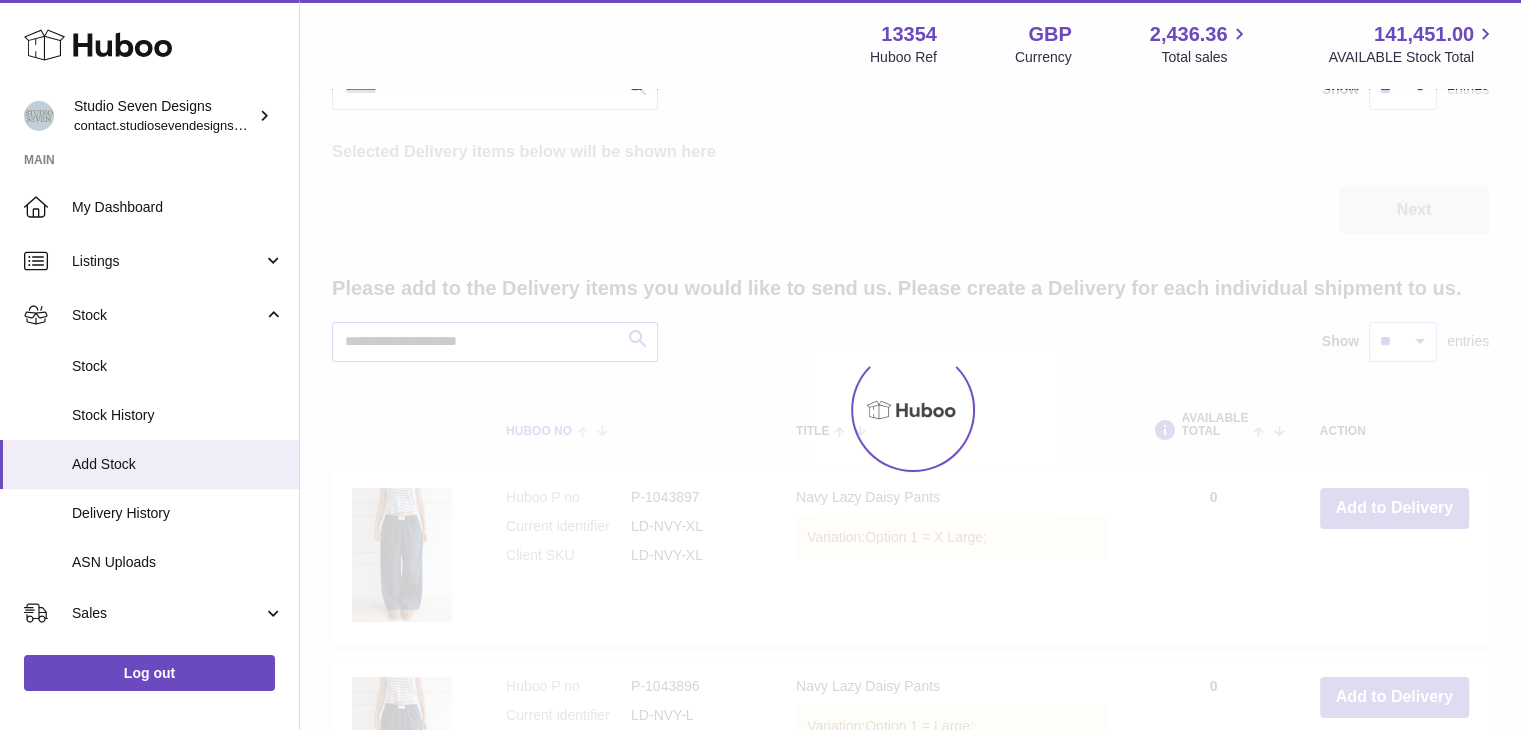 scroll, scrollTop: 108, scrollLeft: 0, axis: vertical 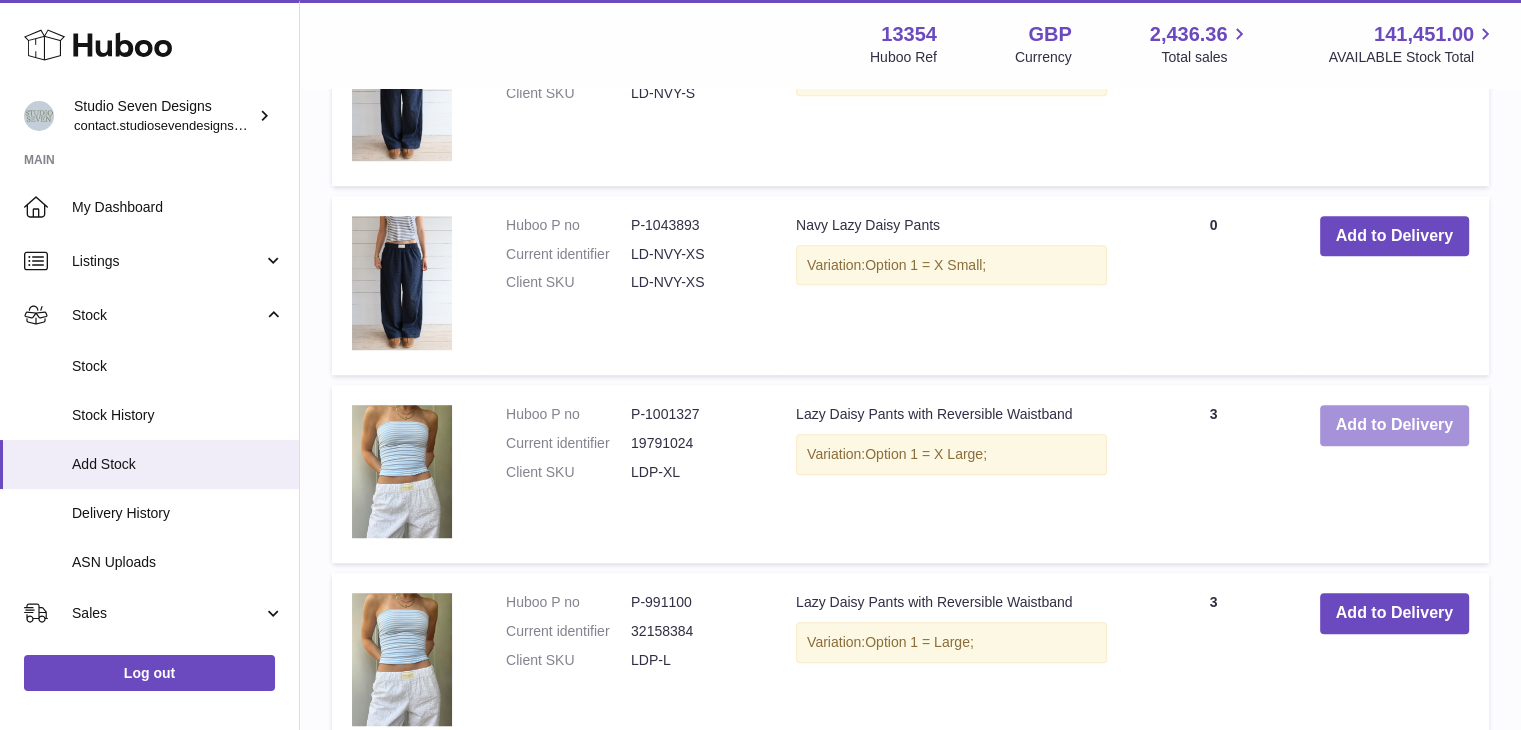 type on "**********" 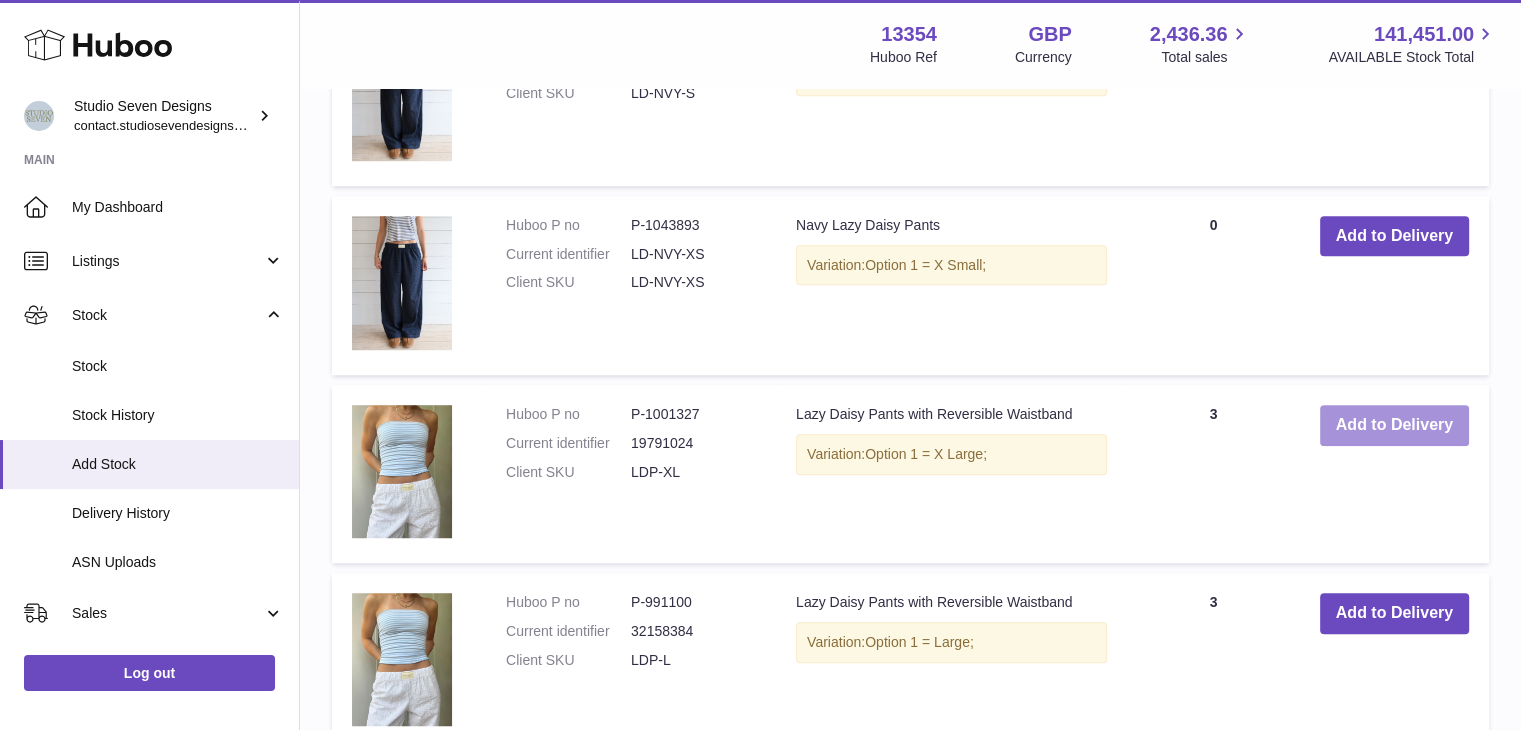 click on "Add to Delivery" at bounding box center (1394, 425) 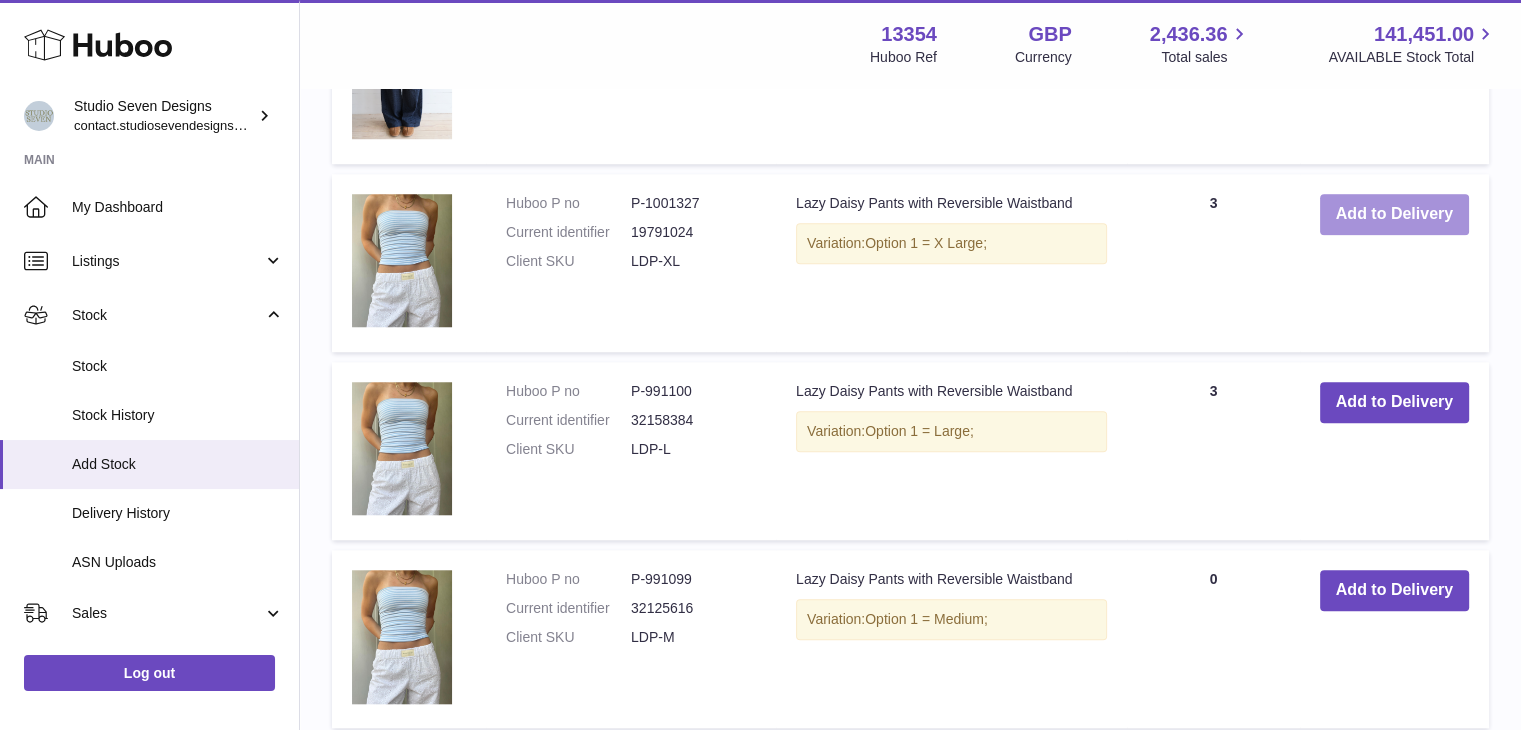 scroll, scrollTop: 1721, scrollLeft: 0, axis: vertical 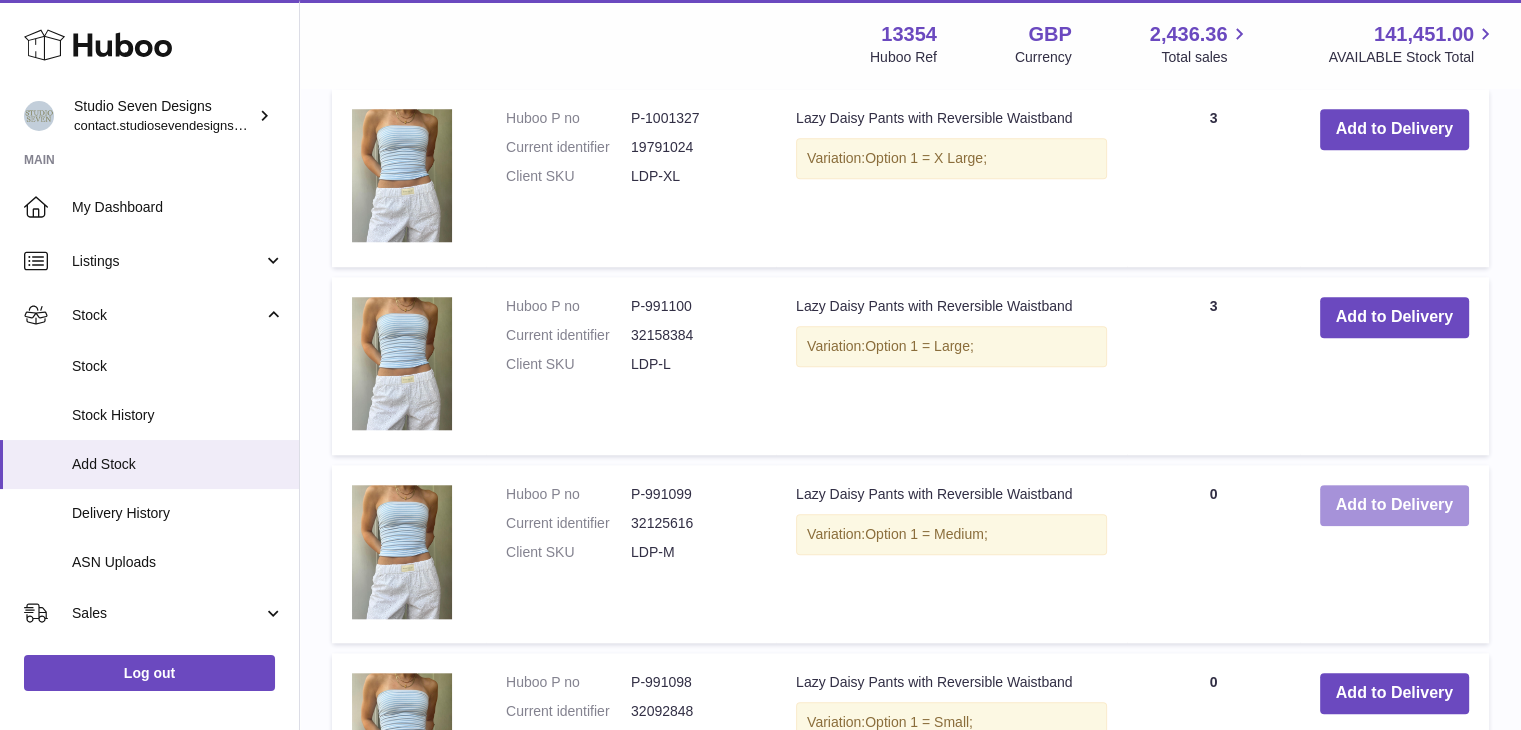 click on "Add to Delivery" at bounding box center [1394, 505] 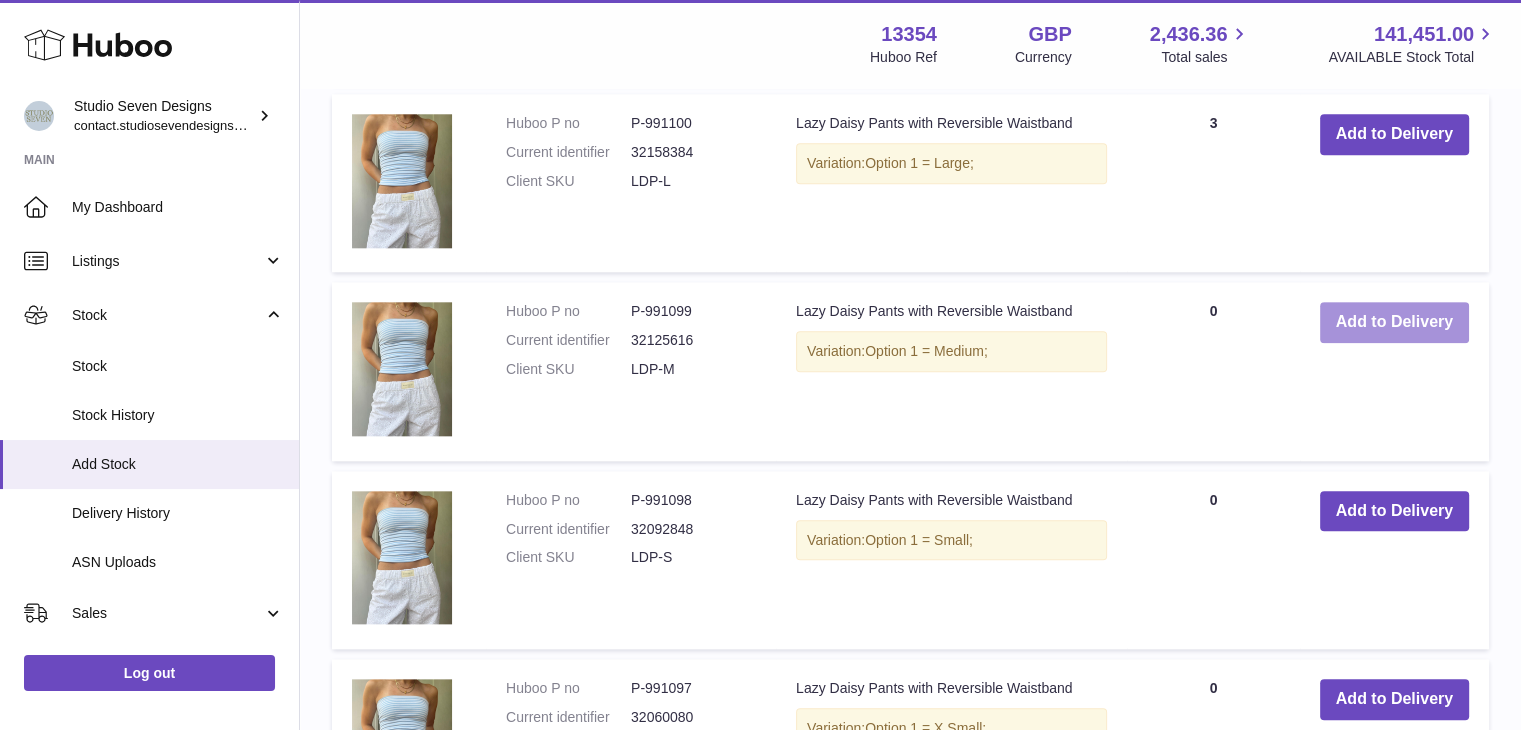 scroll, scrollTop: 2093, scrollLeft: 0, axis: vertical 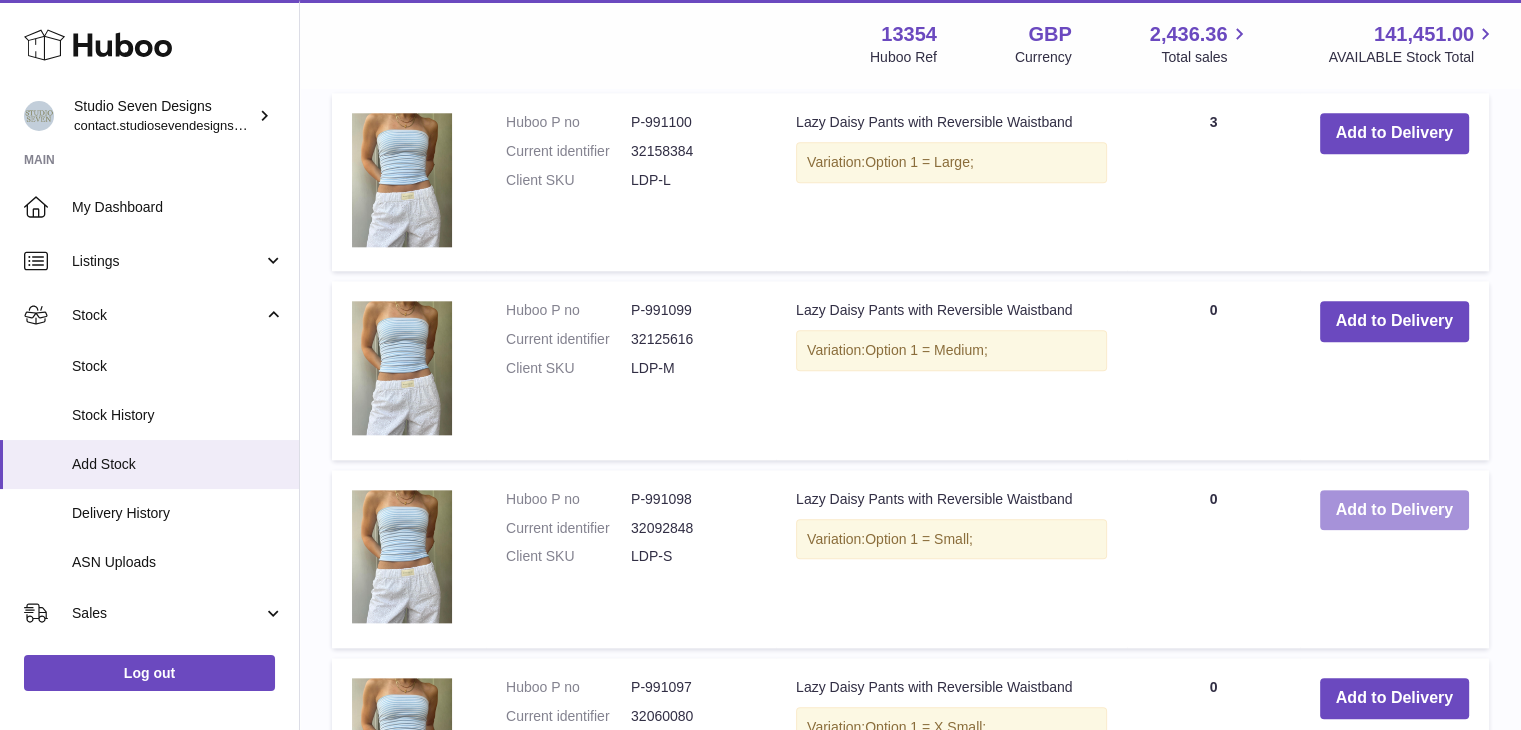 click on "Add to Delivery" at bounding box center (1394, 510) 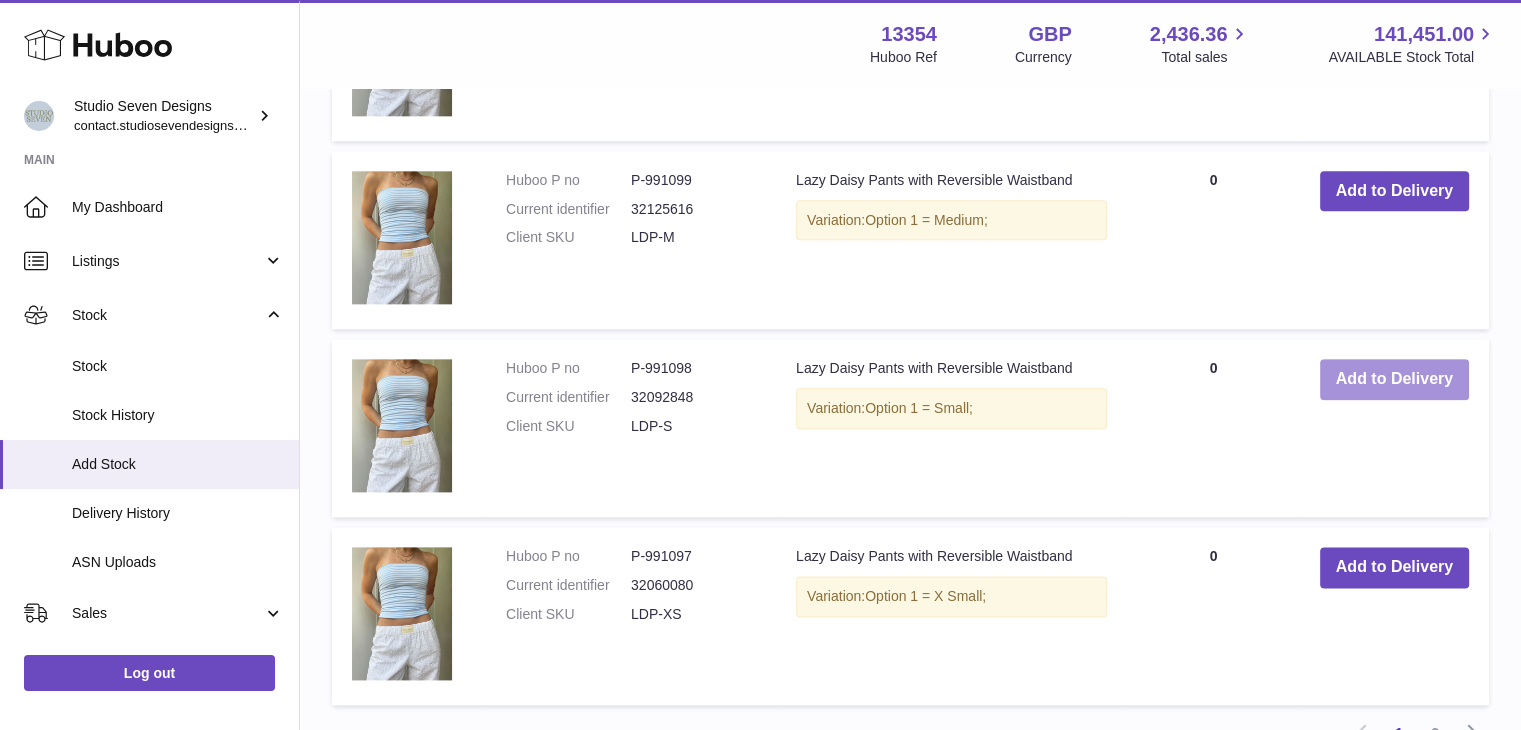 scroll, scrollTop: 2446, scrollLeft: 0, axis: vertical 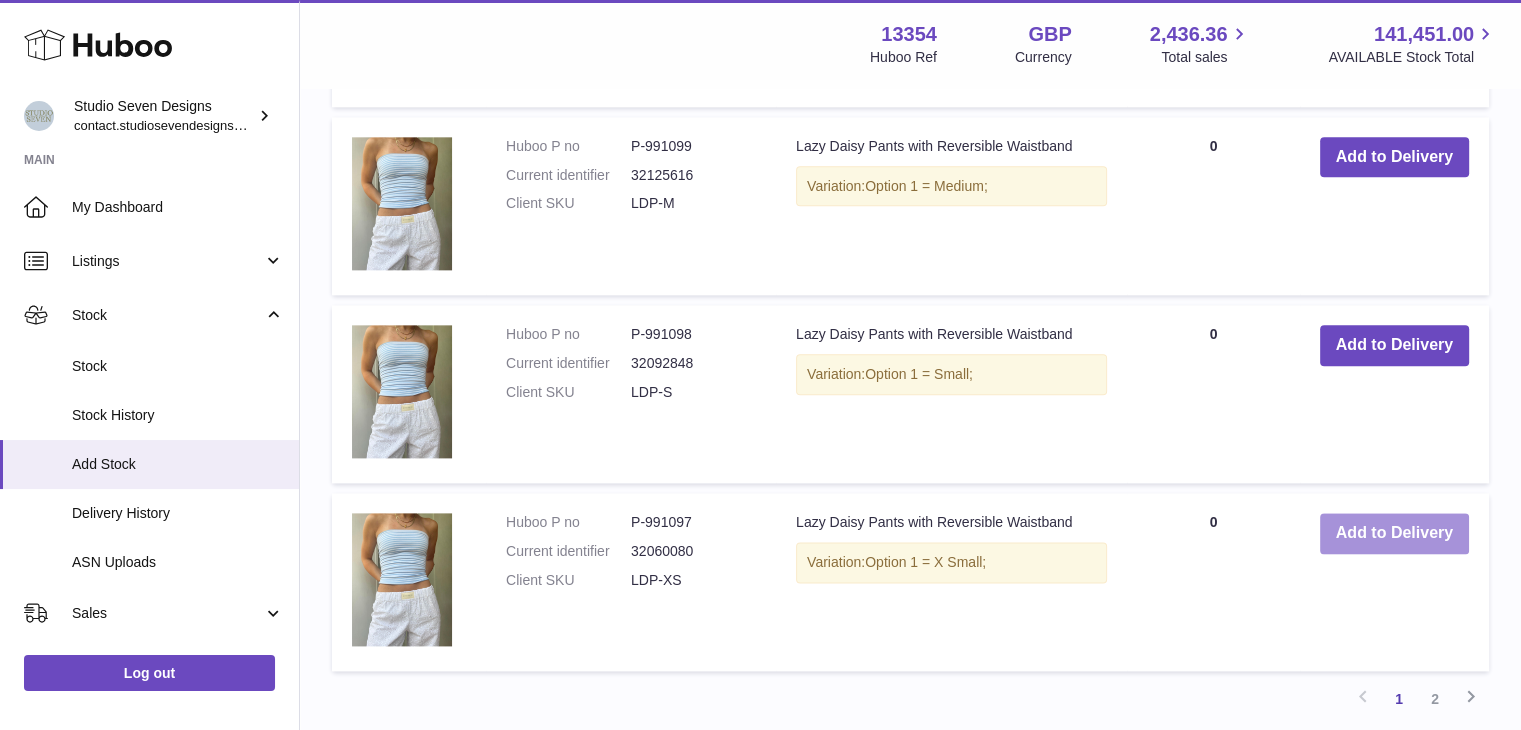 click on "Add to Delivery" at bounding box center [1394, 533] 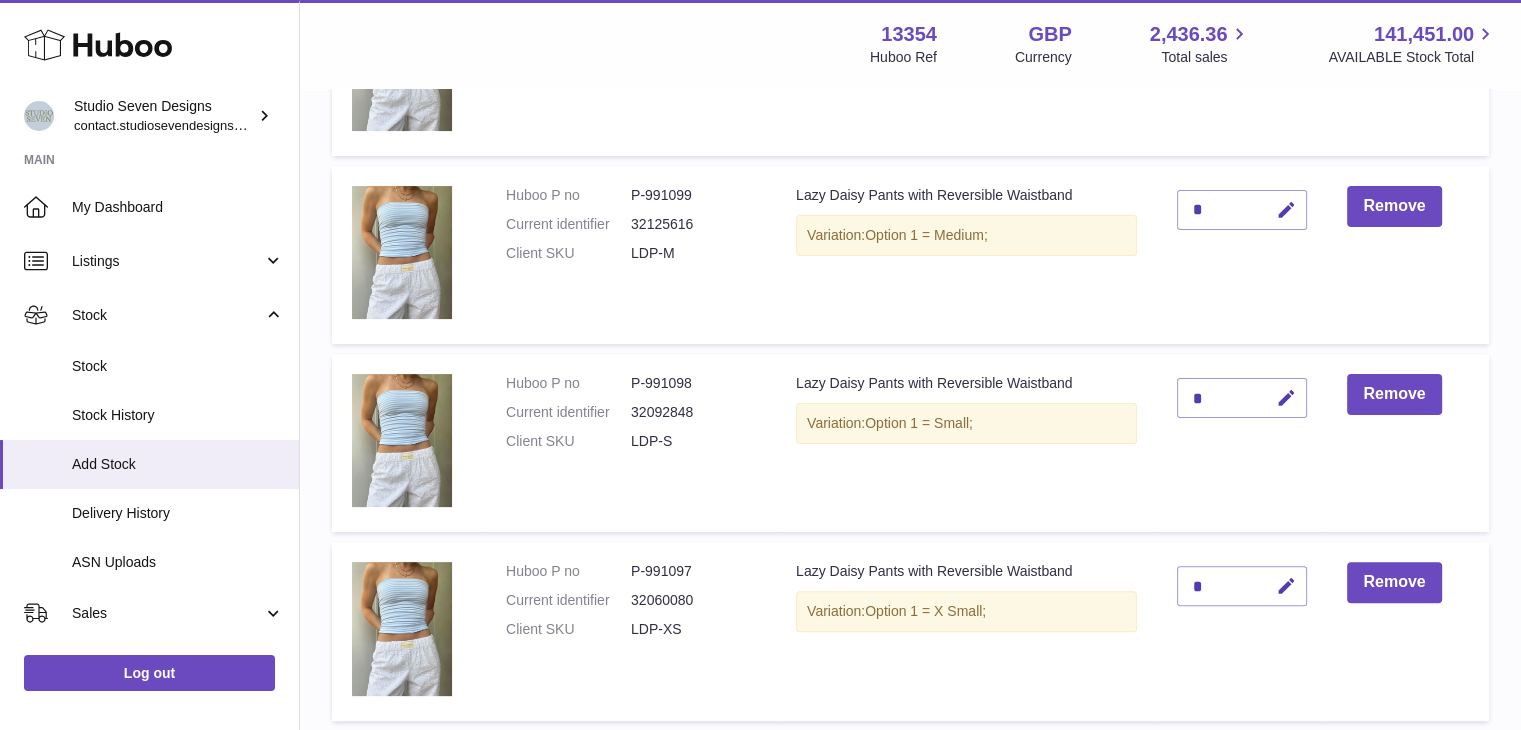 scroll, scrollTop: 76, scrollLeft: 0, axis: vertical 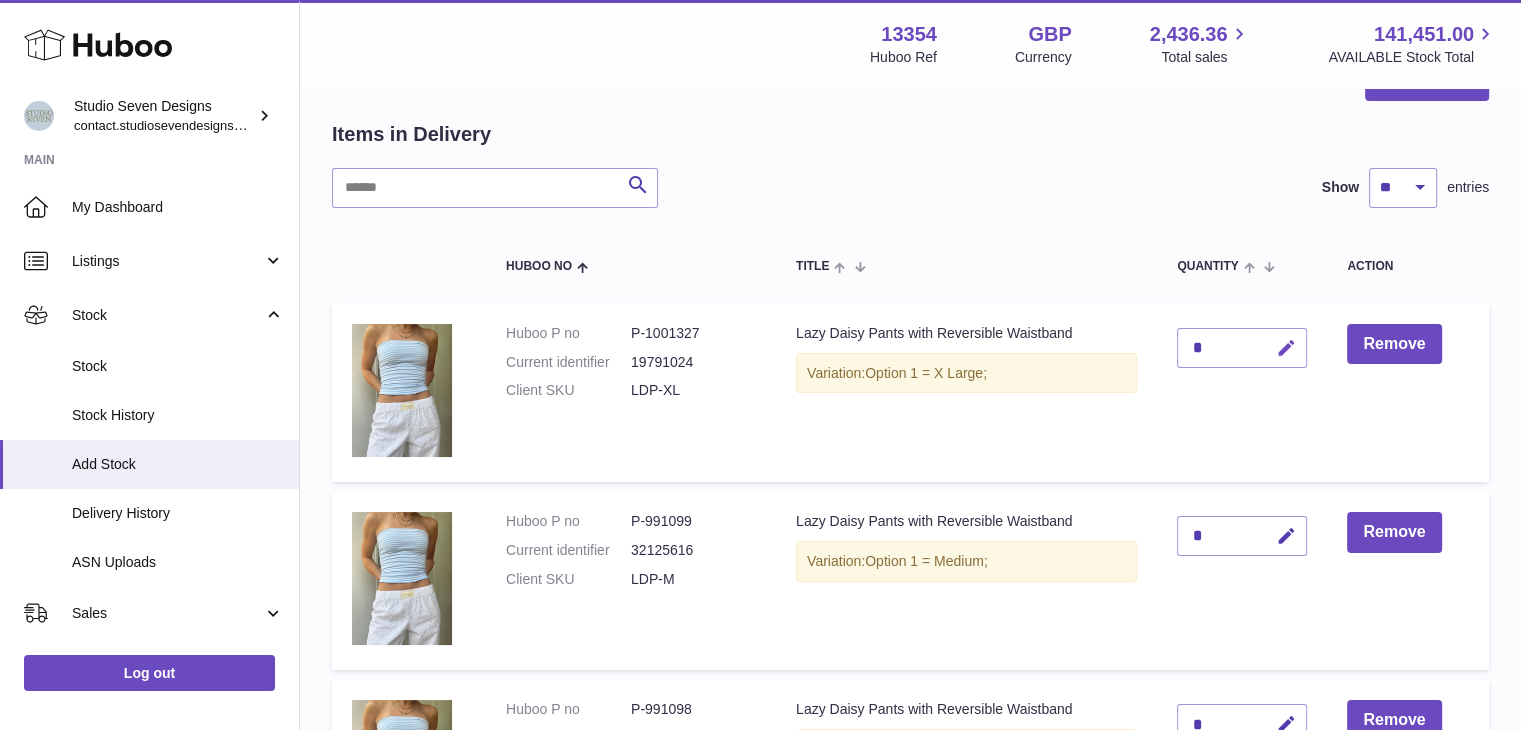 click at bounding box center [1286, 348] 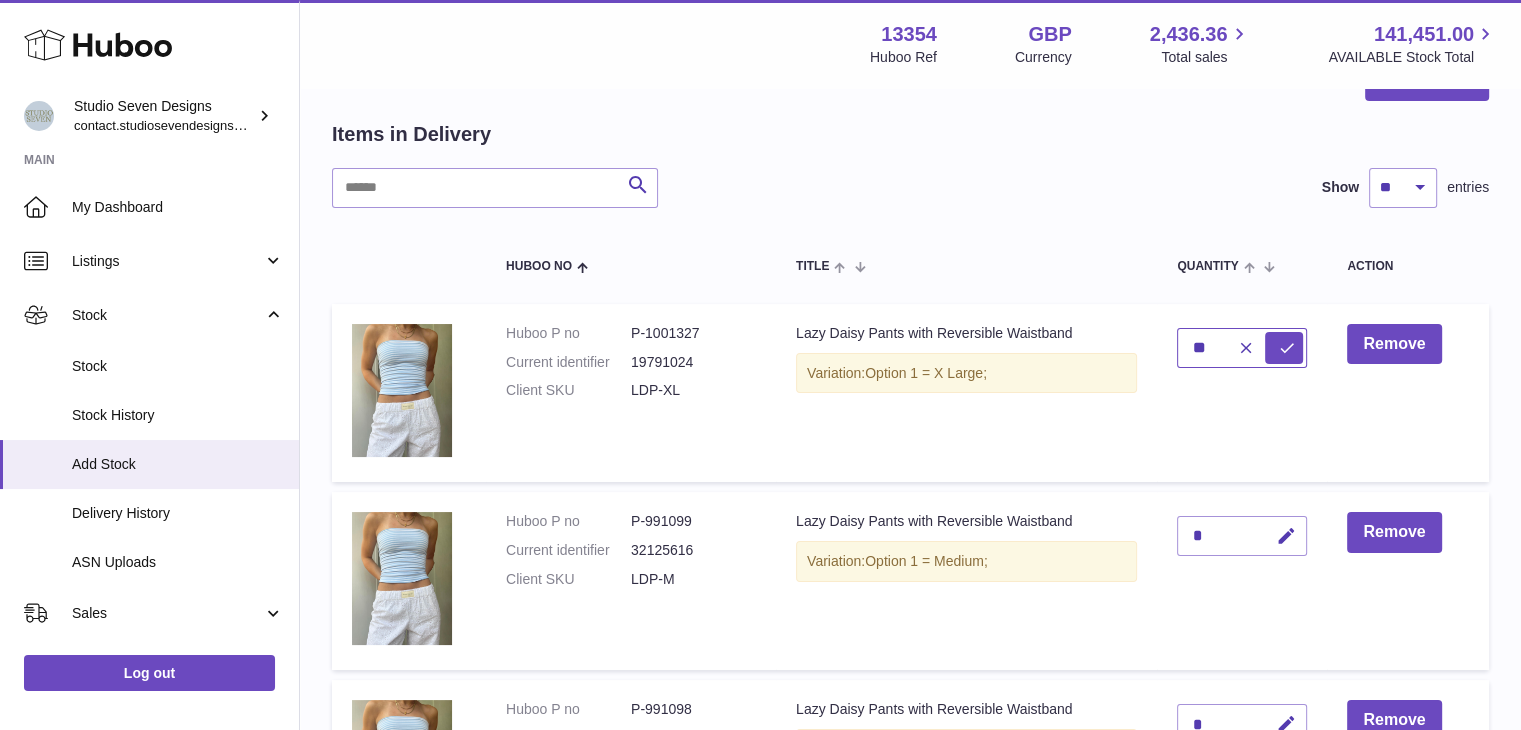 type on "**" 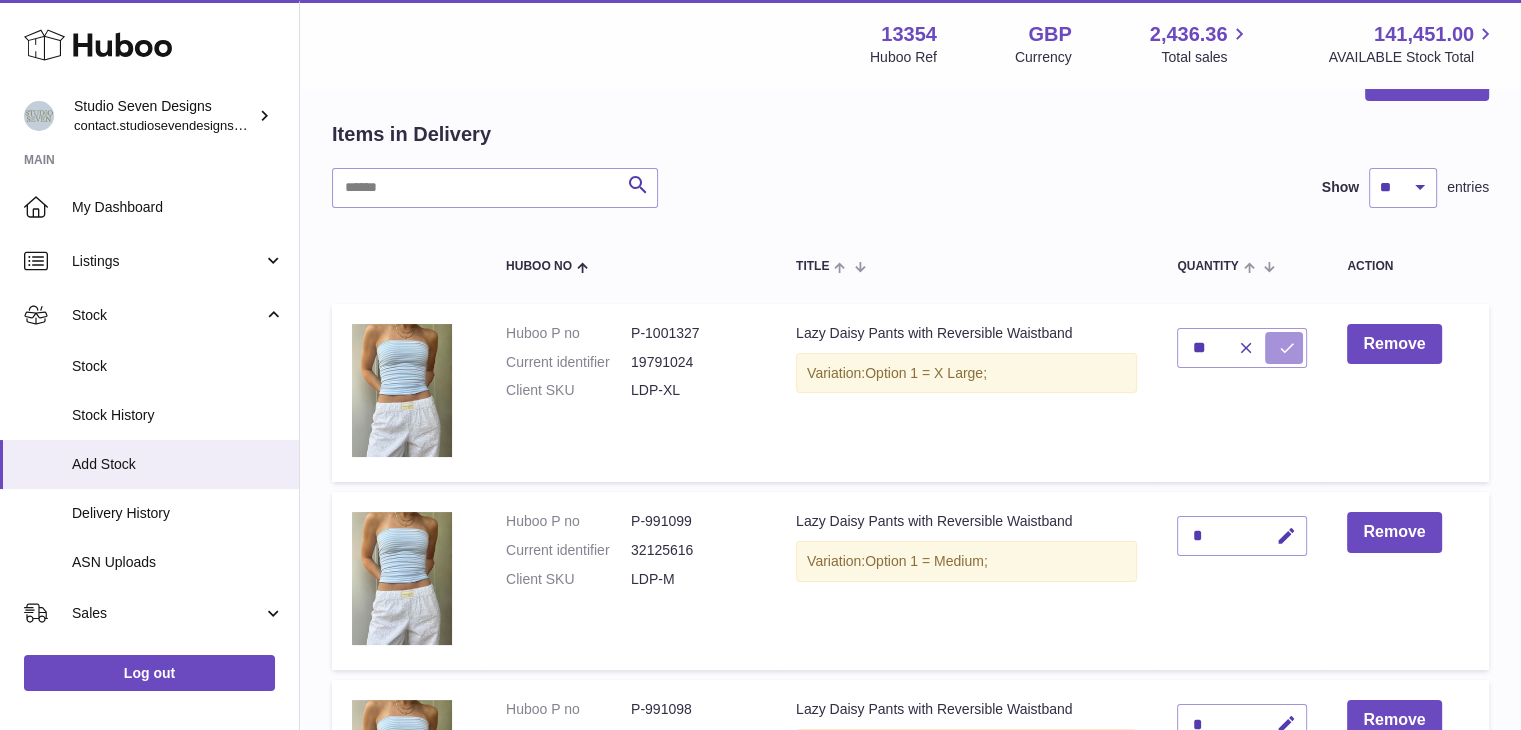 click at bounding box center [1287, 348] 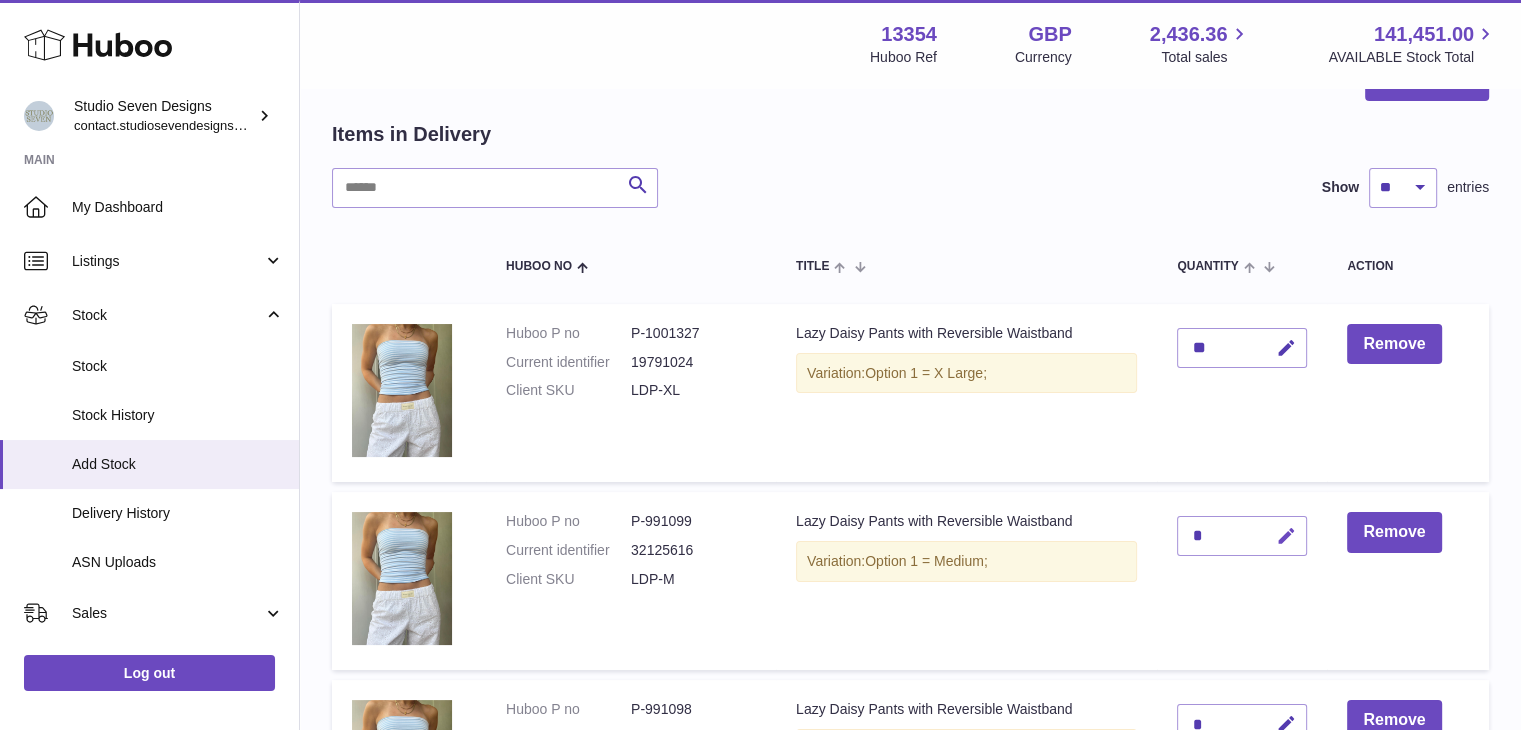click at bounding box center (1286, 536) 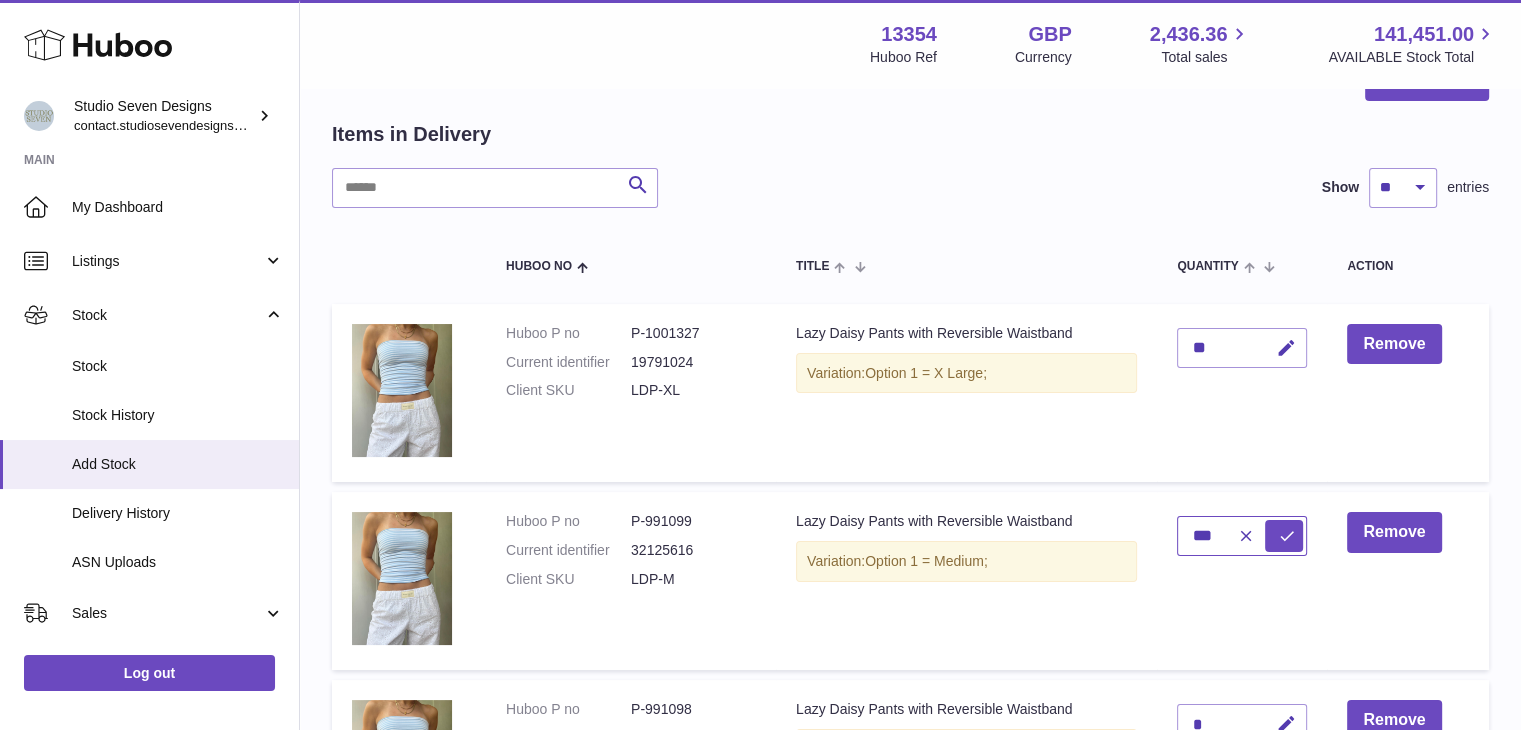 type on "***" 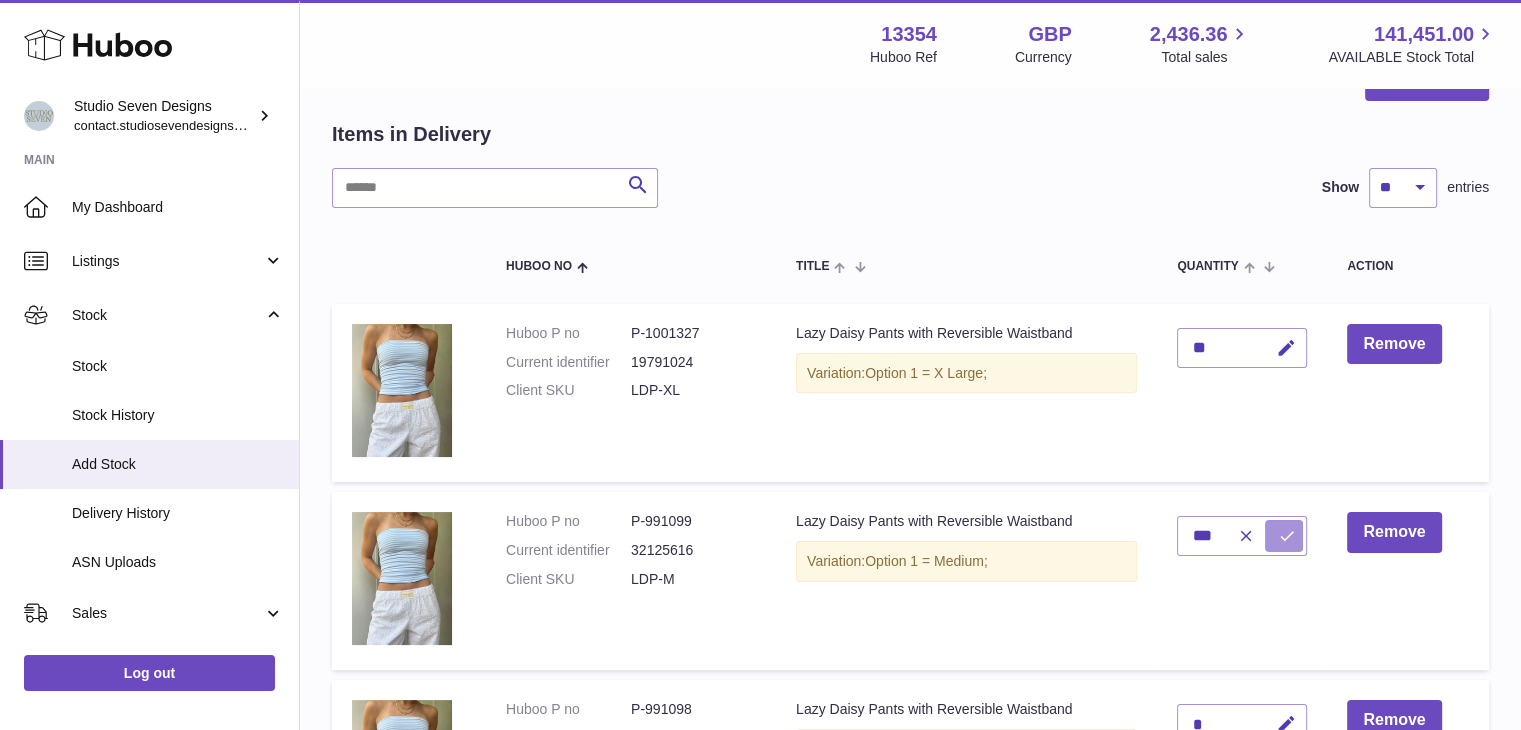 click at bounding box center [1287, 536] 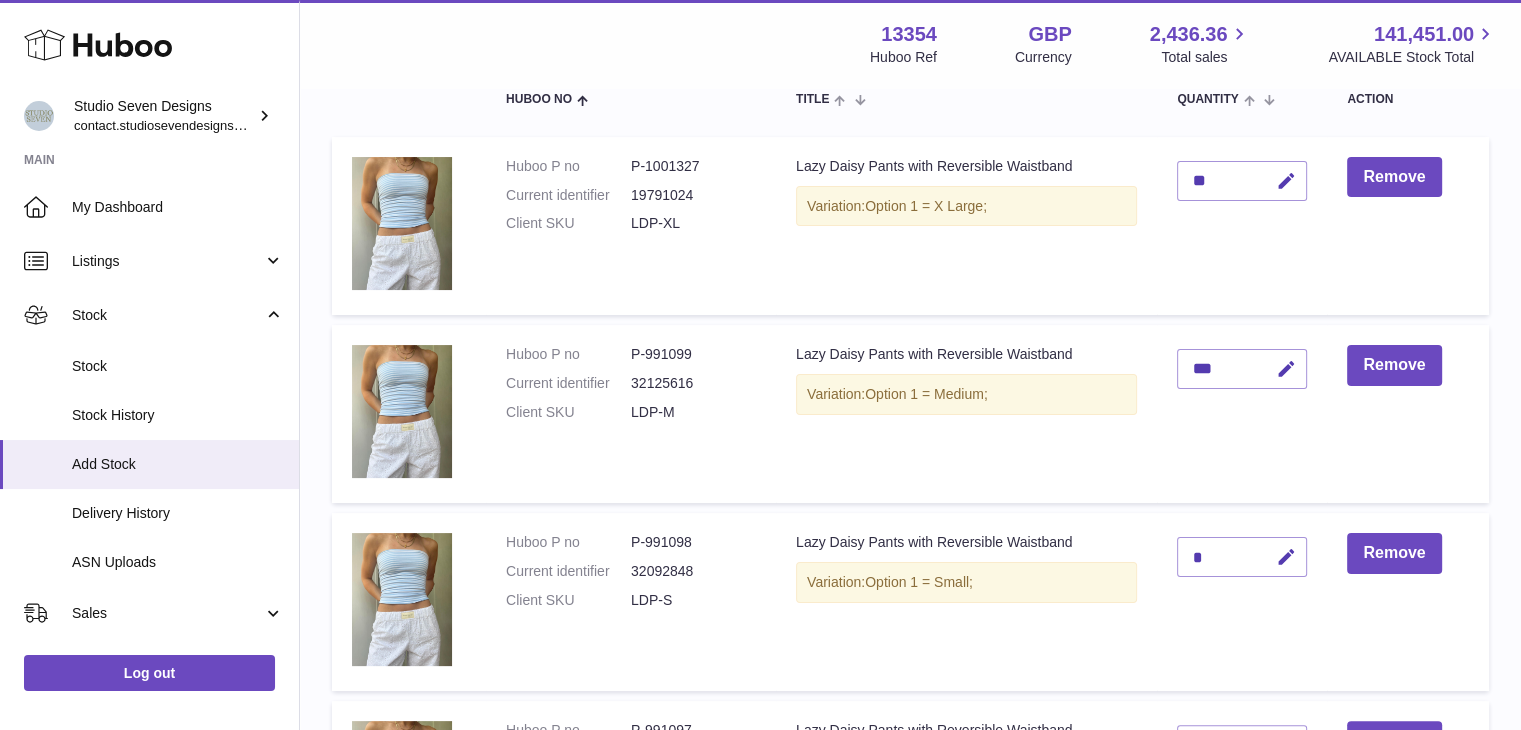 scroll, scrollTop: 245, scrollLeft: 0, axis: vertical 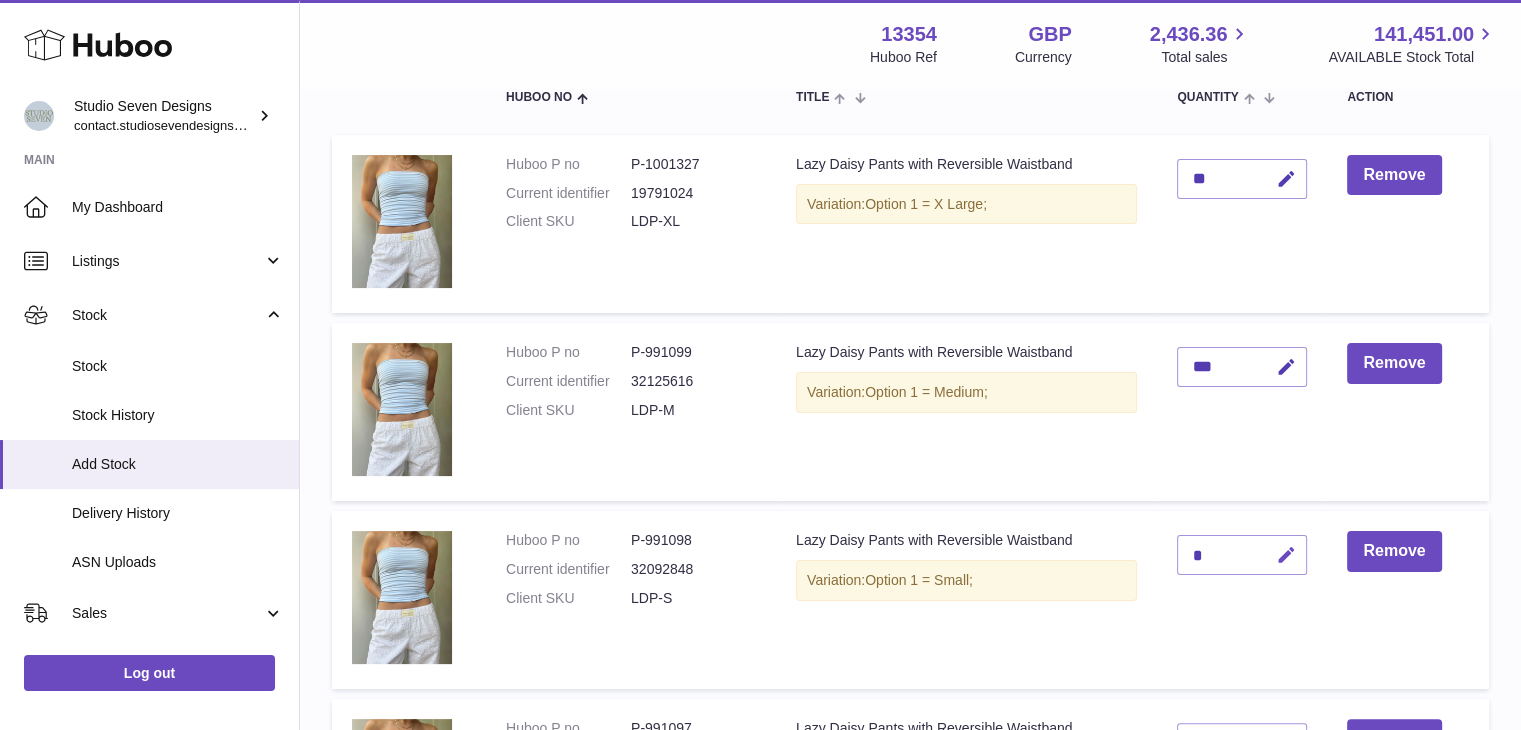 click at bounding box center (1286, 555) 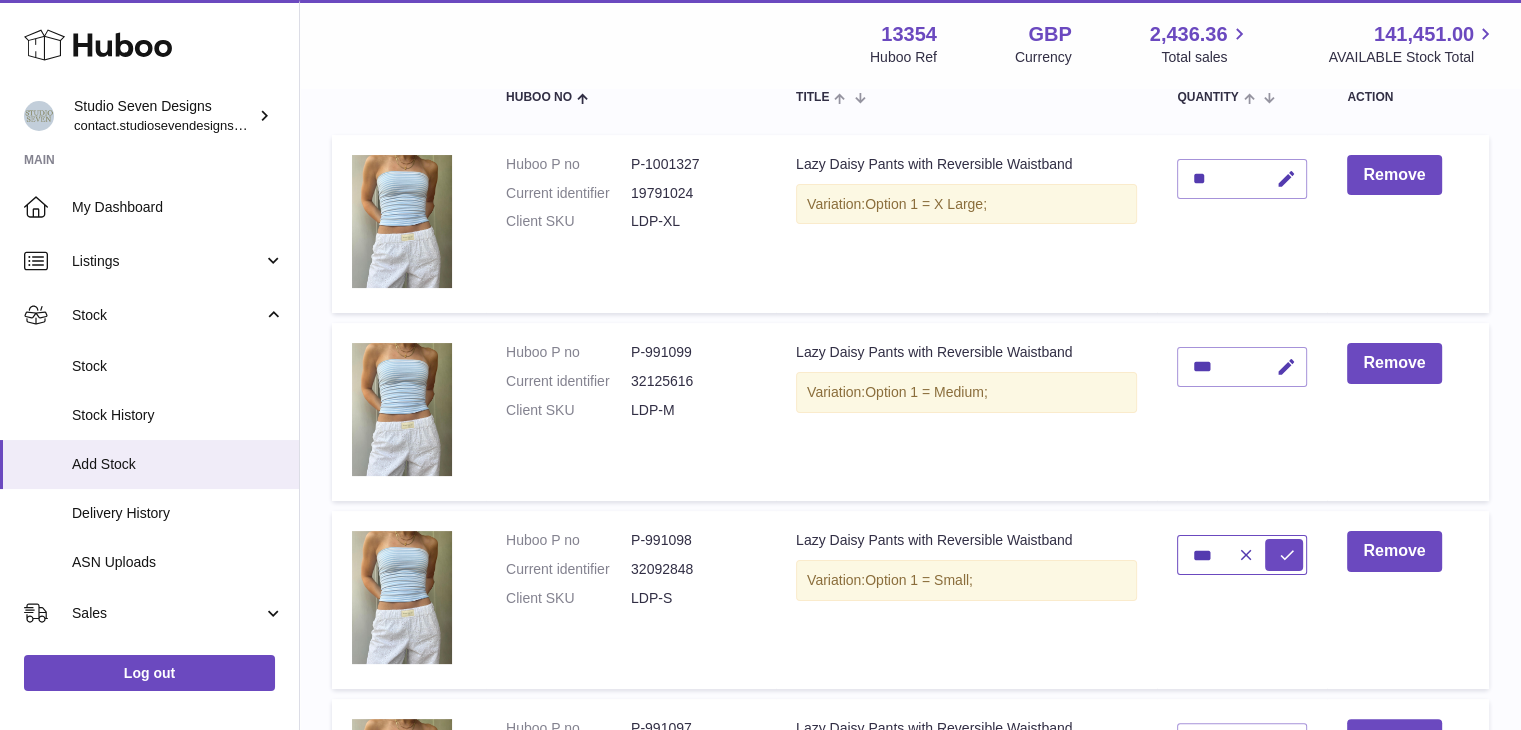type on "***" 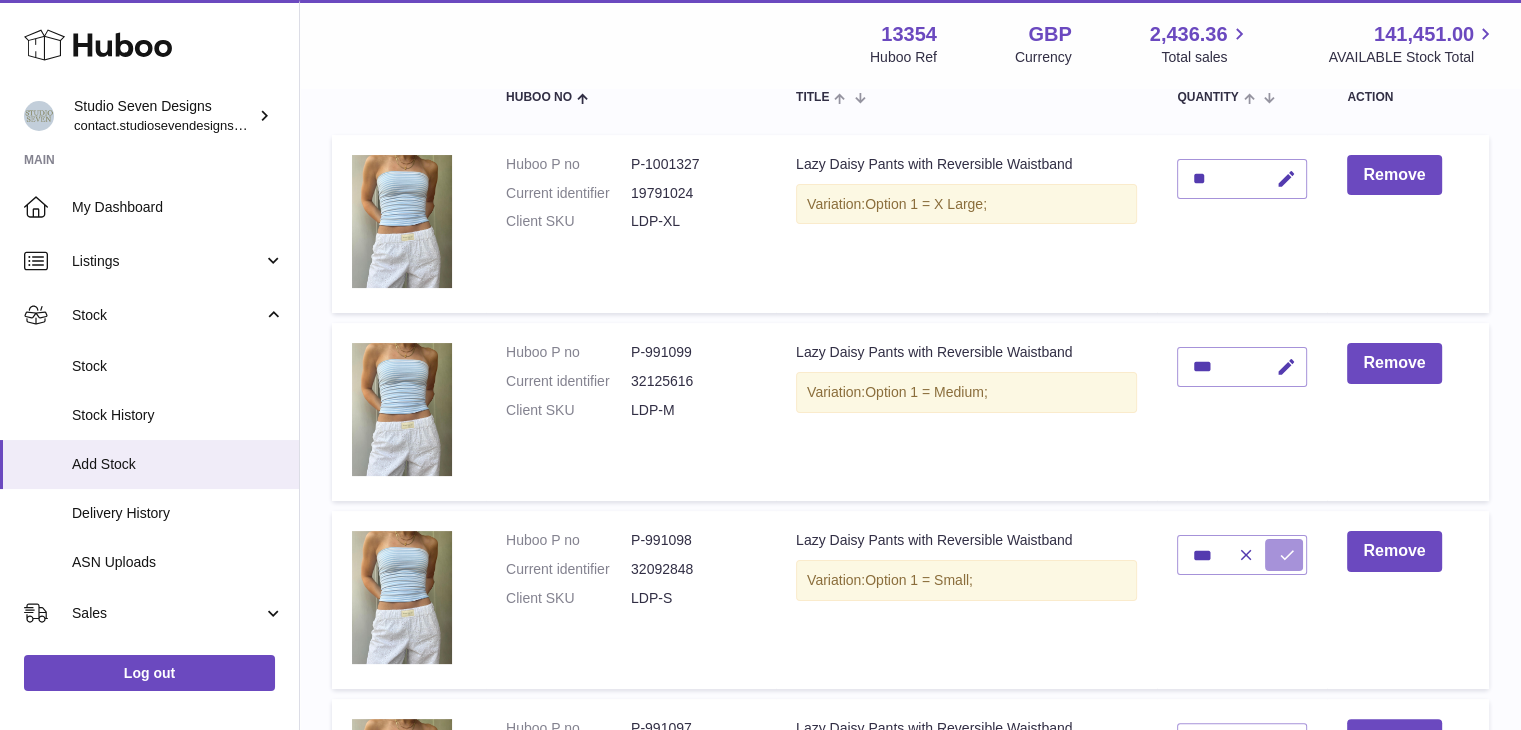 click at bounding box center [1287, 555] 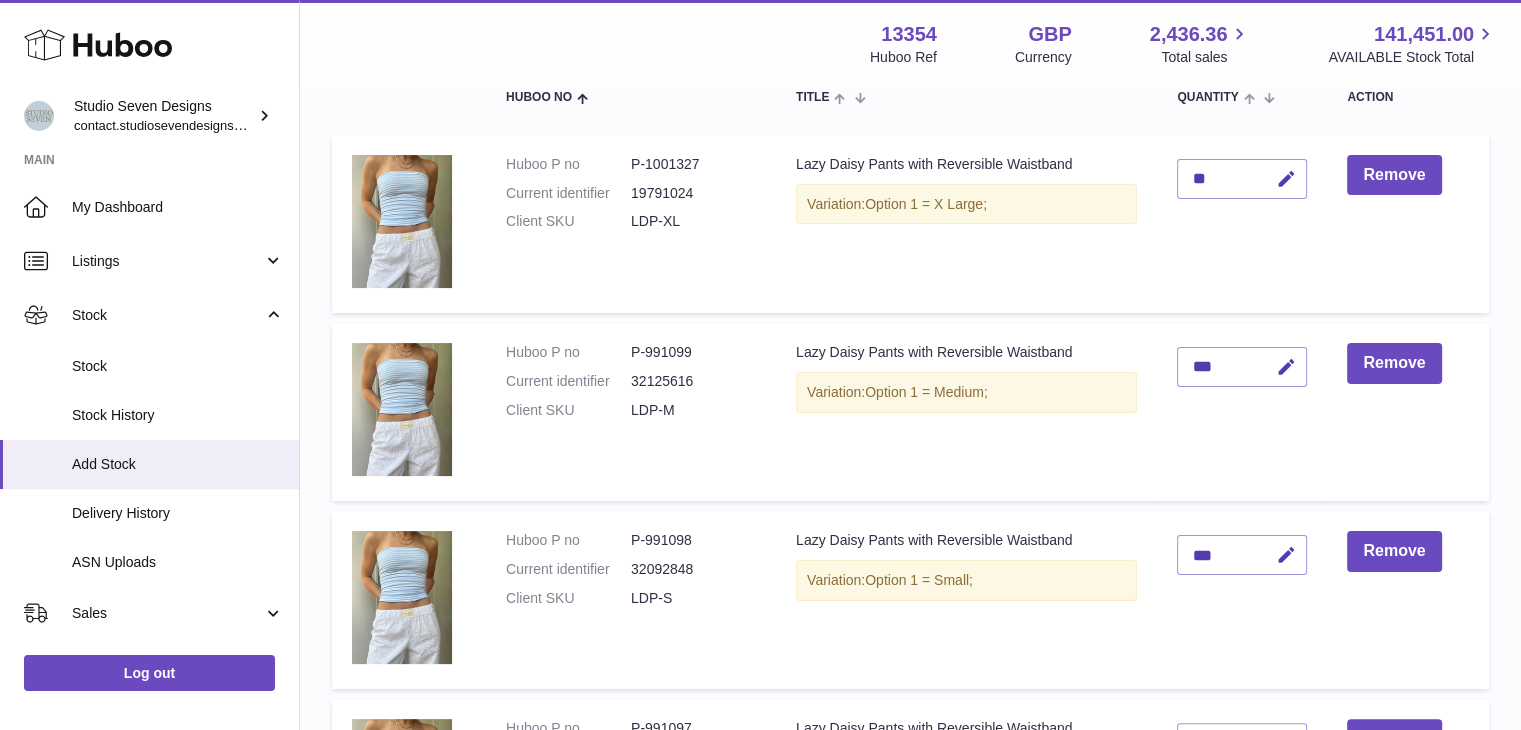 scroll, scrollTop: 426, scrollLeft: 0, axis: vertical 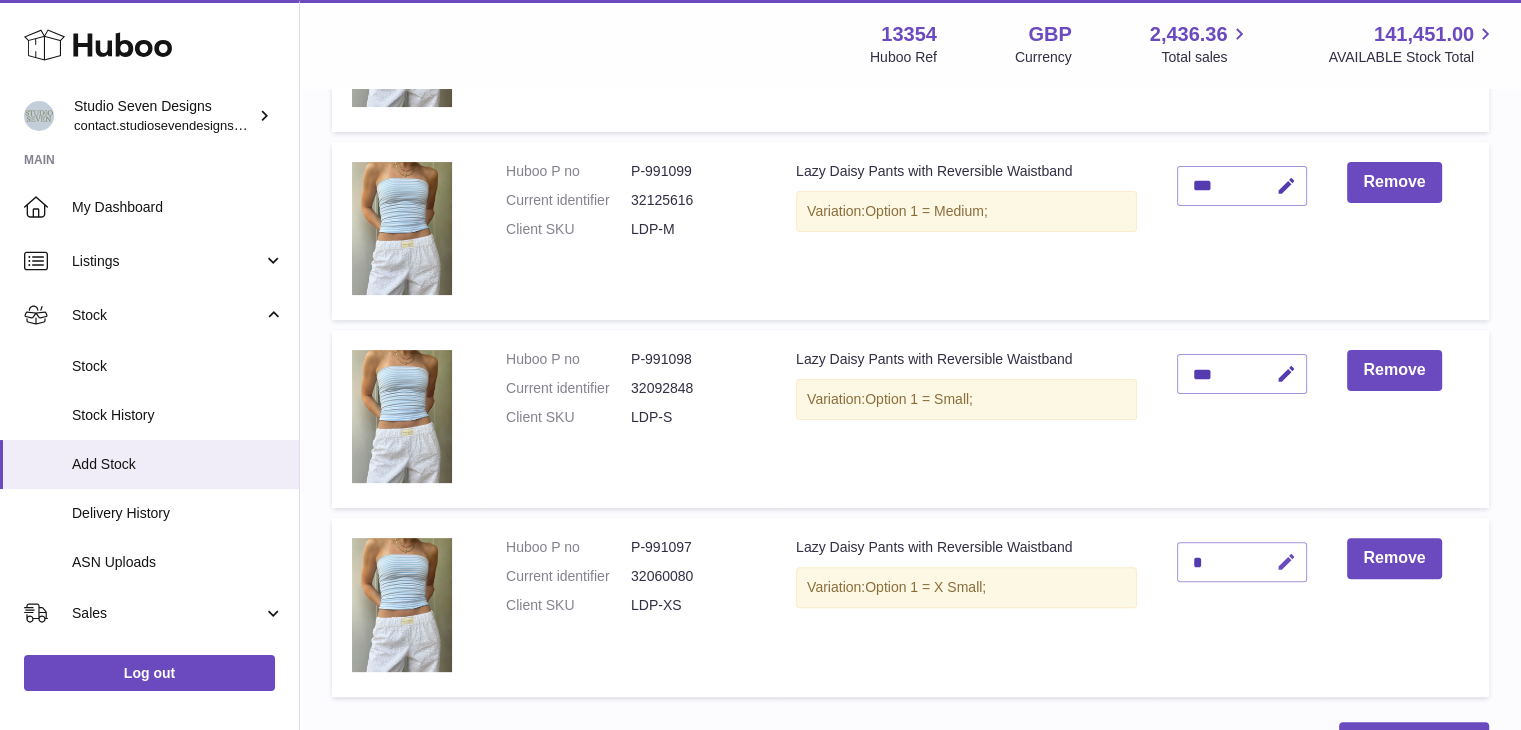 click at bounding box center [1286, 562] 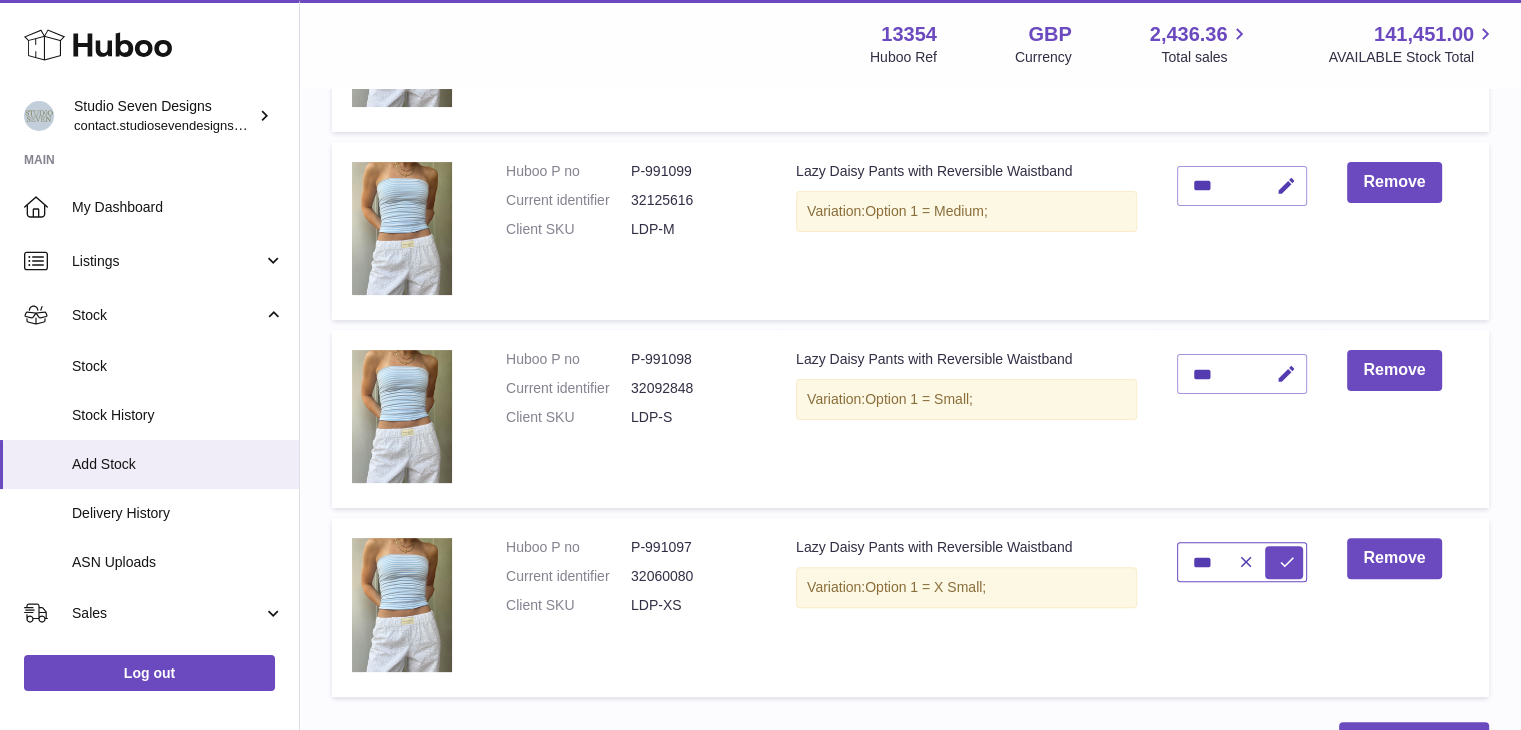 type on "***" 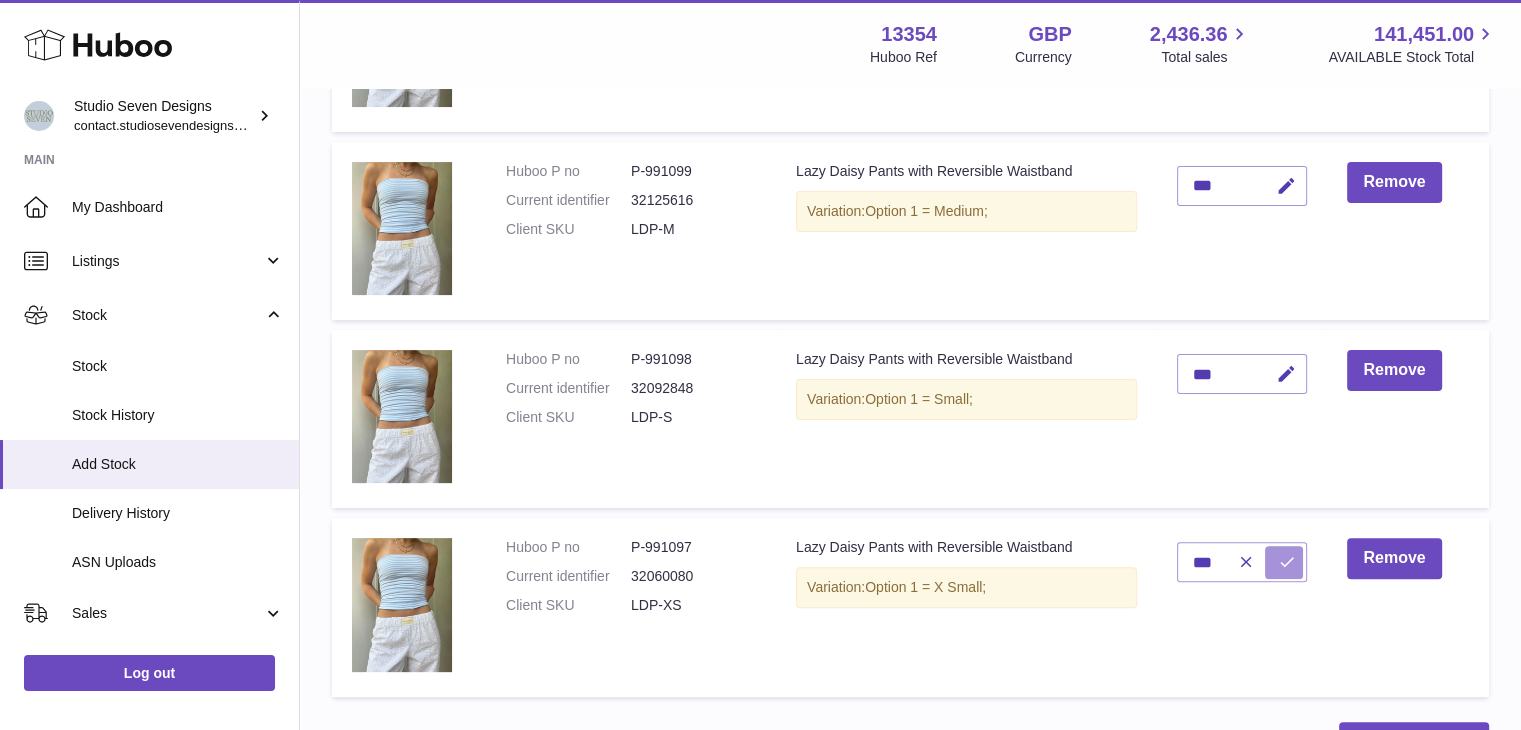 click at bounding box center (1287, 562) 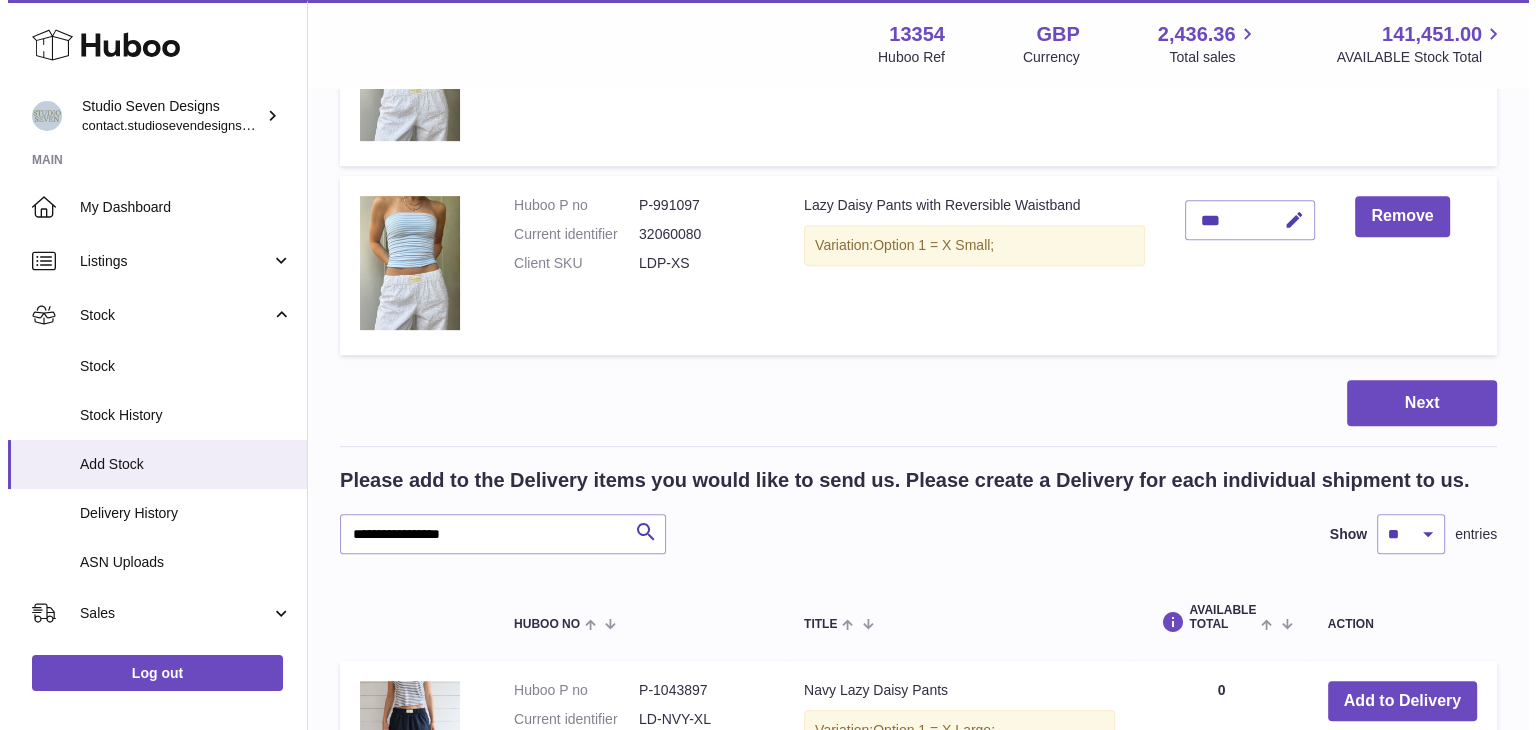 scroll, scrollTop: 877, scrollLeft: 0, axis: vertical 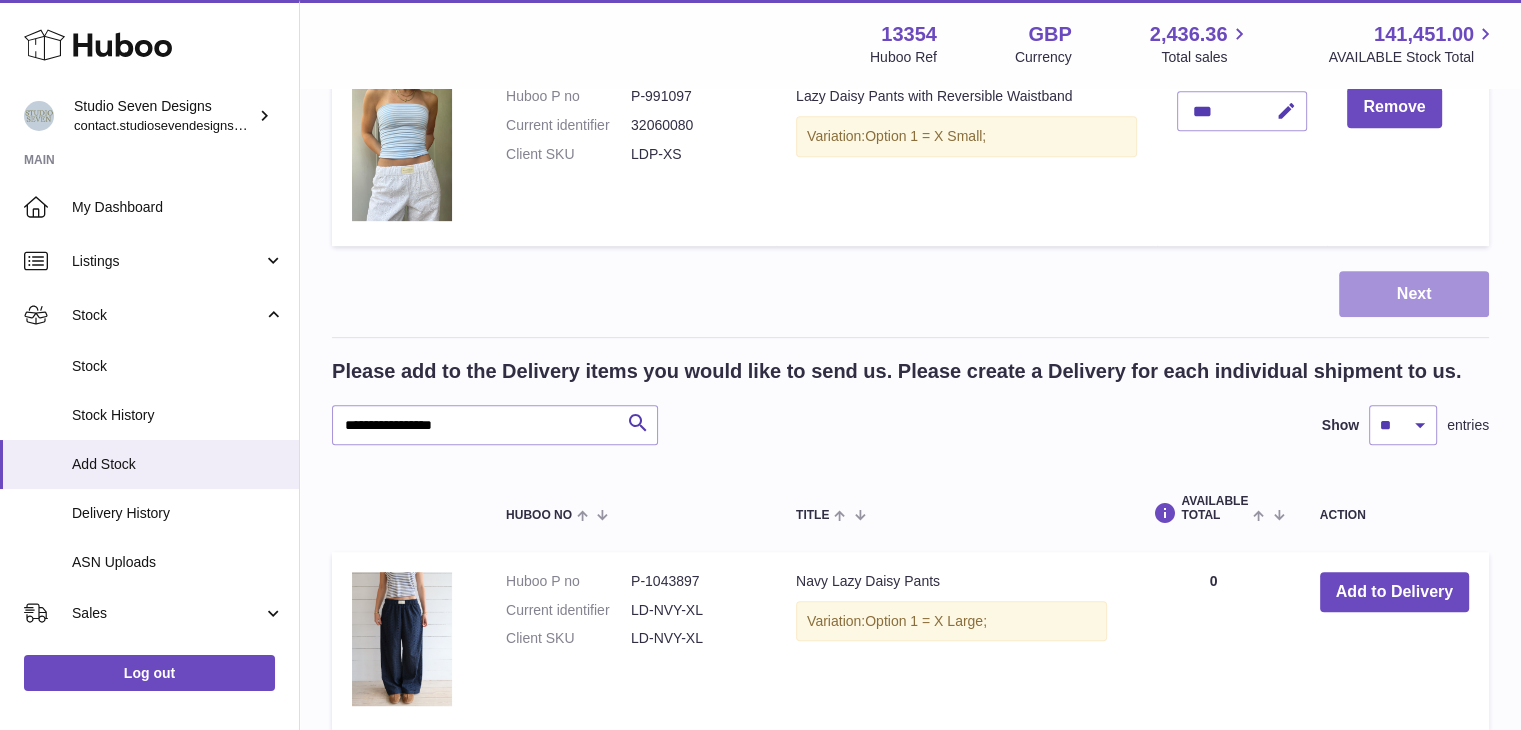 click on "Next" at bounding box center (1414, 294) 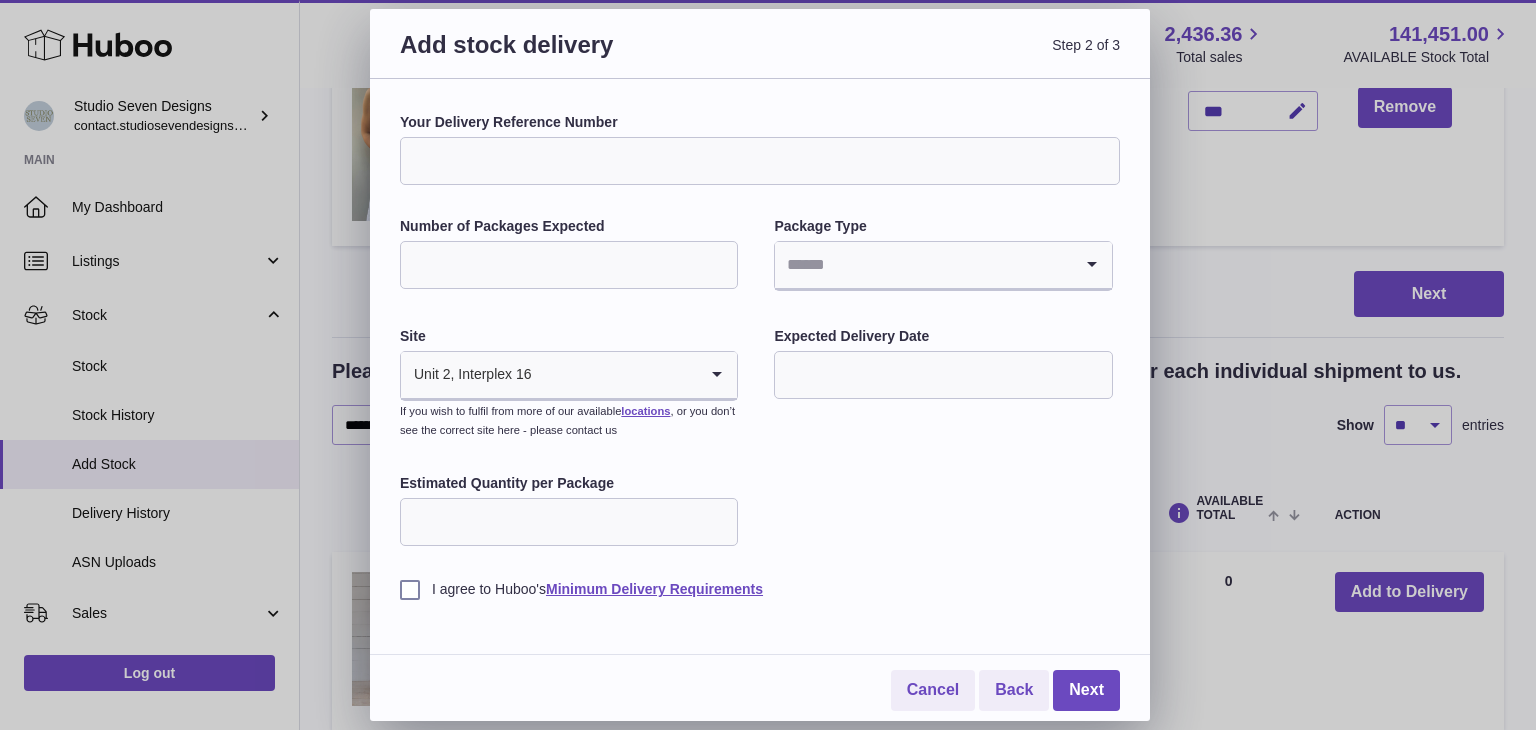 click on "Your Delivery Reference Number" at bounding box center (760, 161) 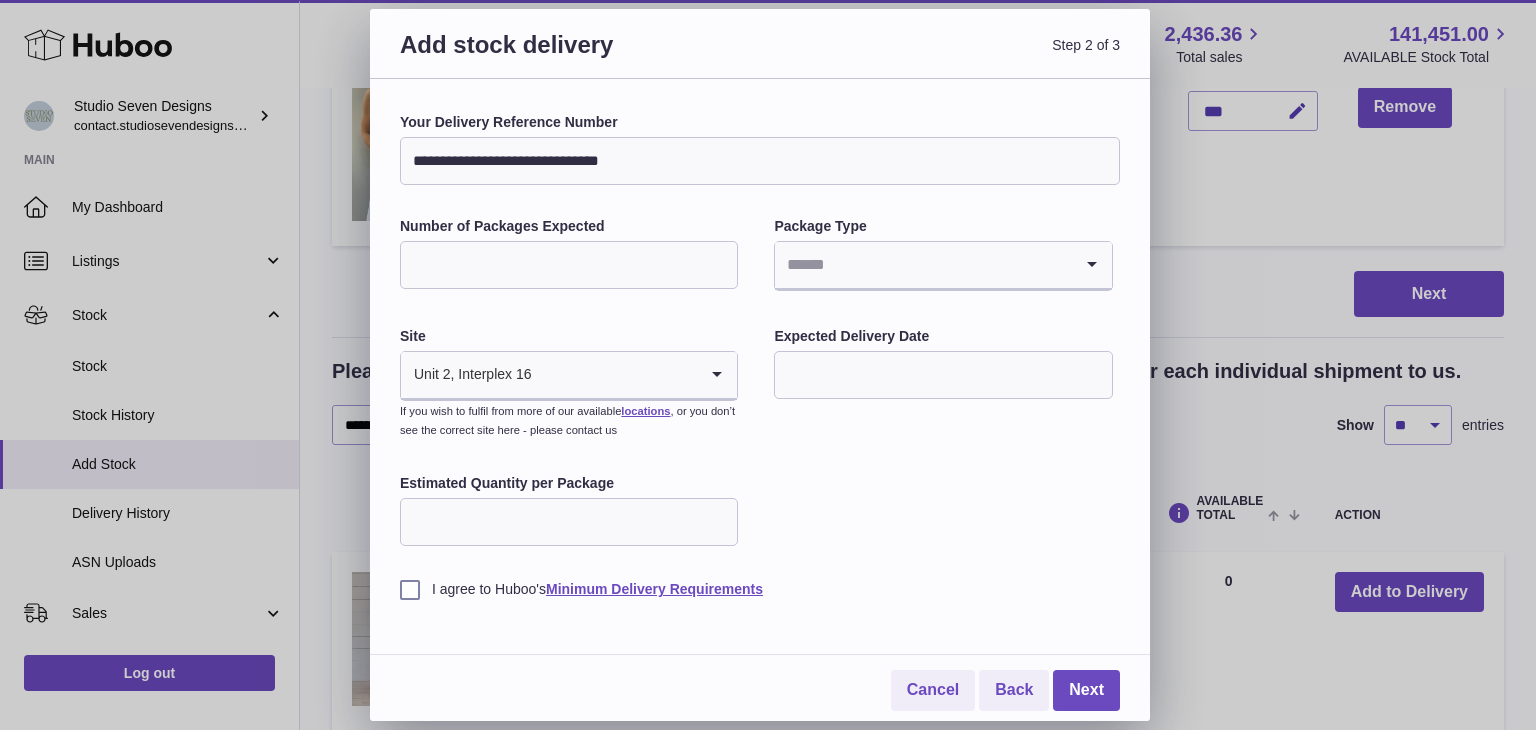 type on "**********" 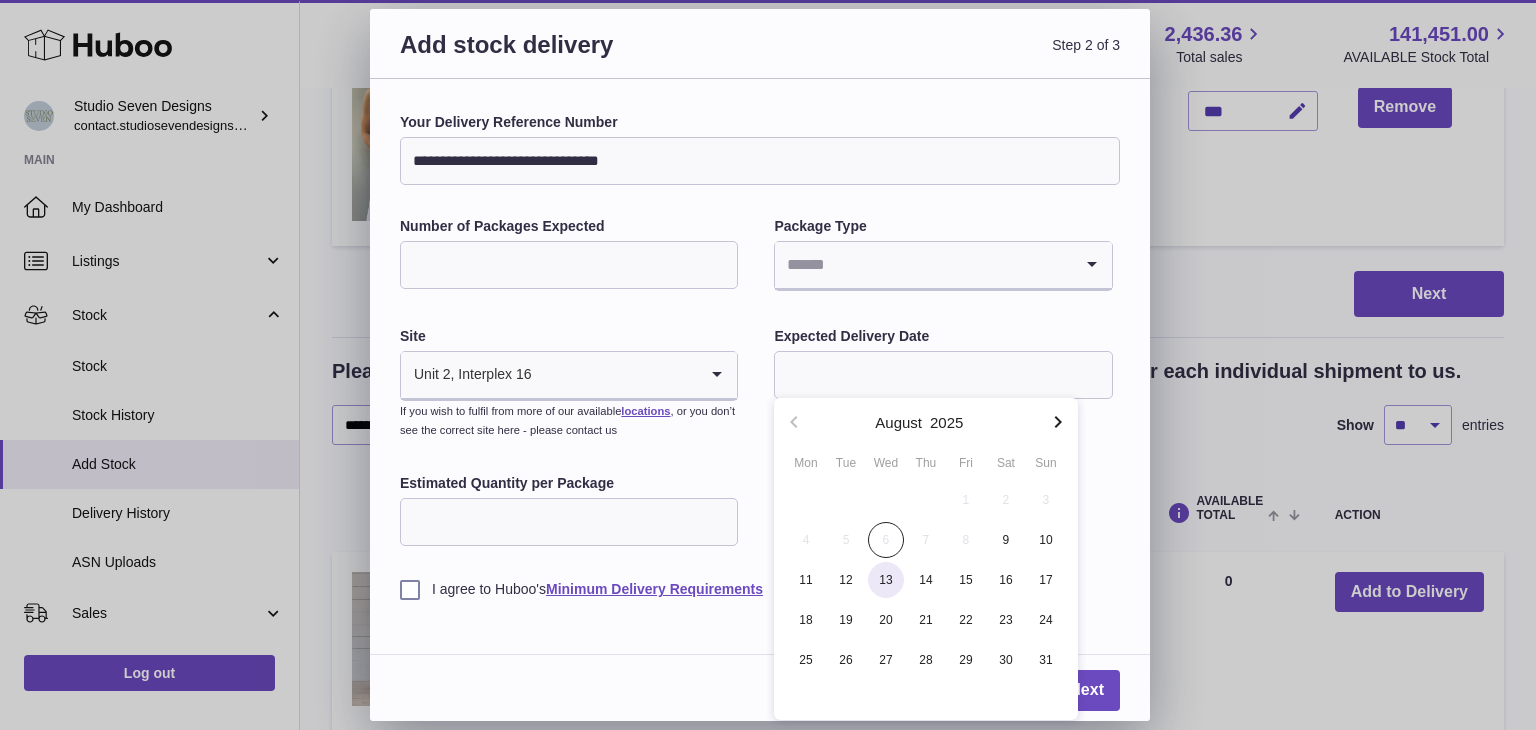 click on "13" at bounding box center (886, 580) 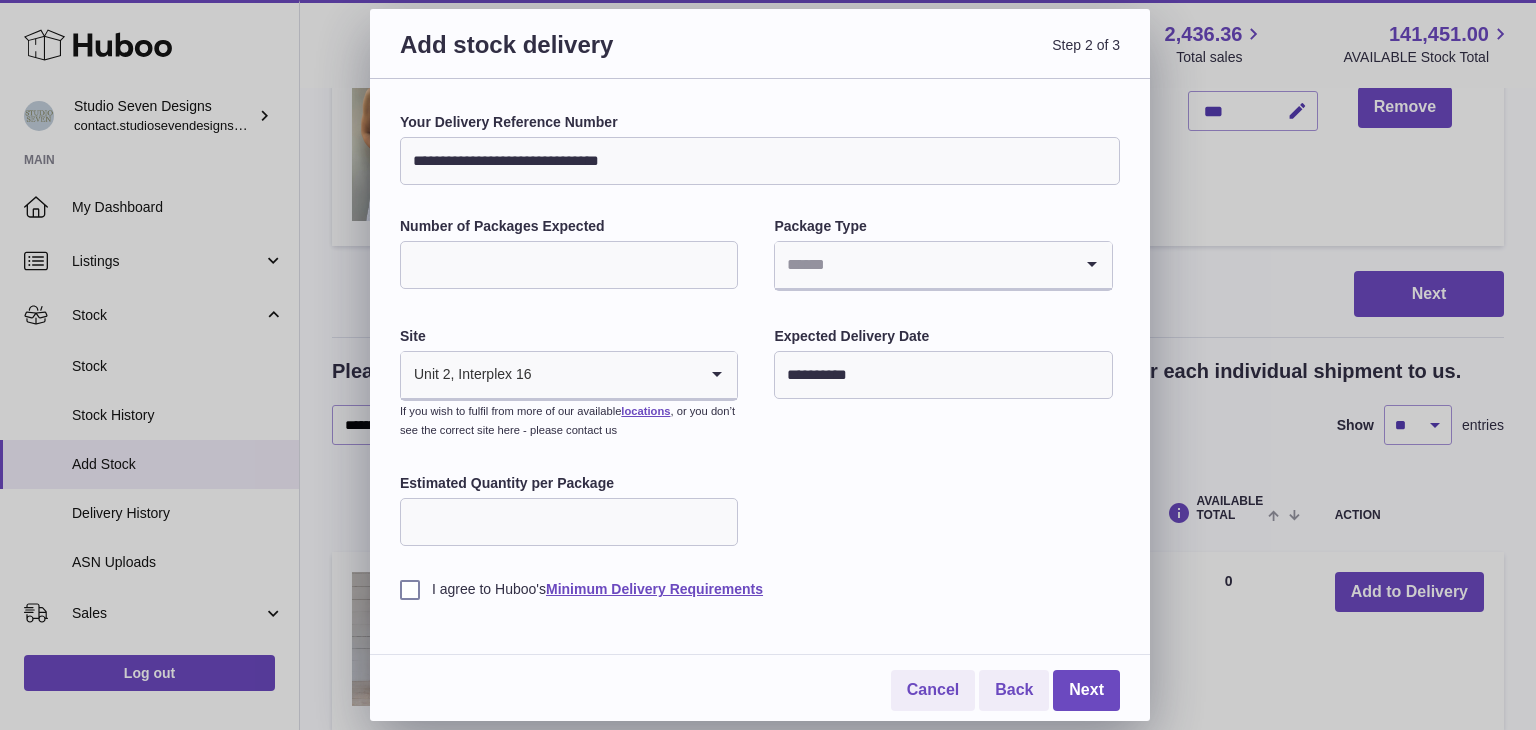 click on "I agree to Huboo's
Minimum Delivery Requirements" at bounding box center [760, 589] 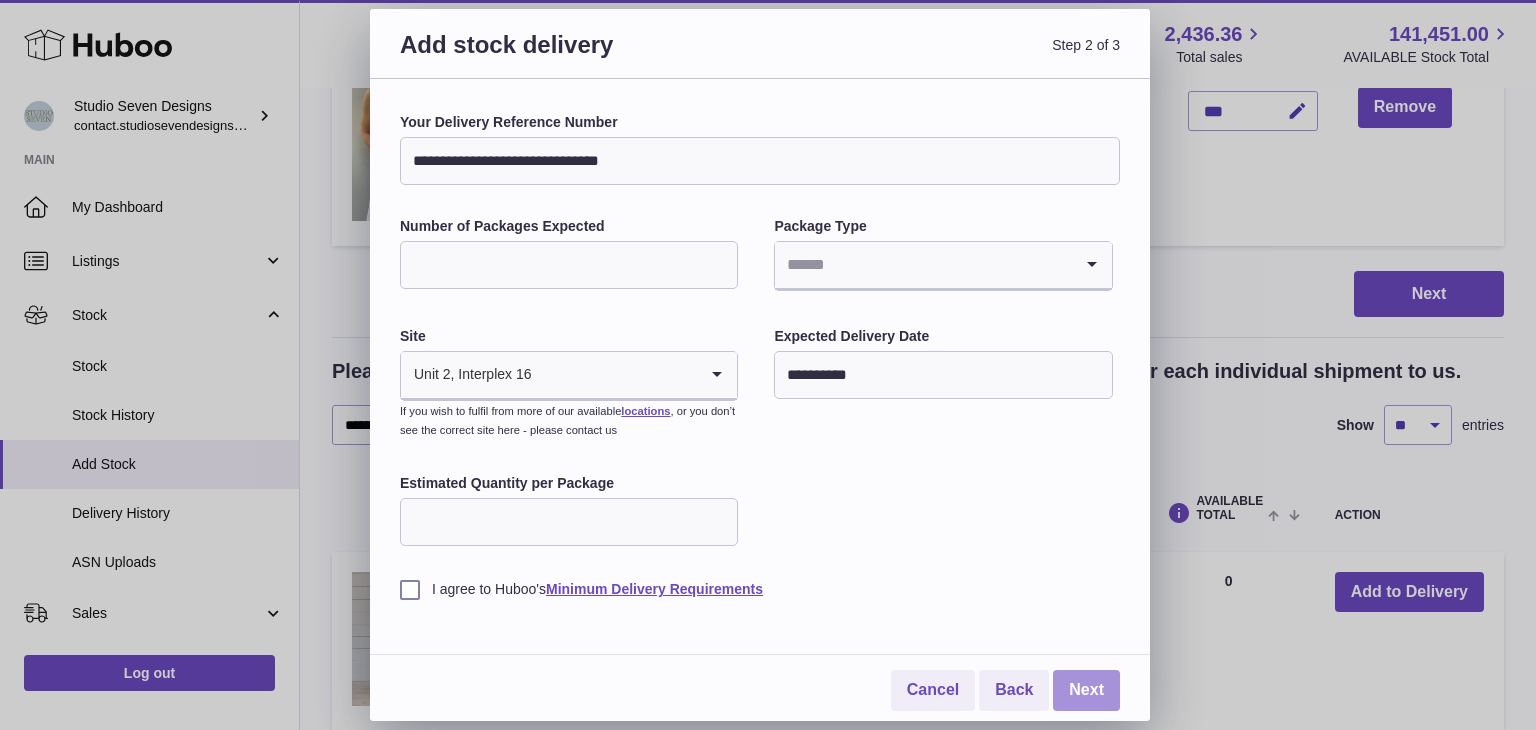 click on "Next" at bounding box center [1086, 690] 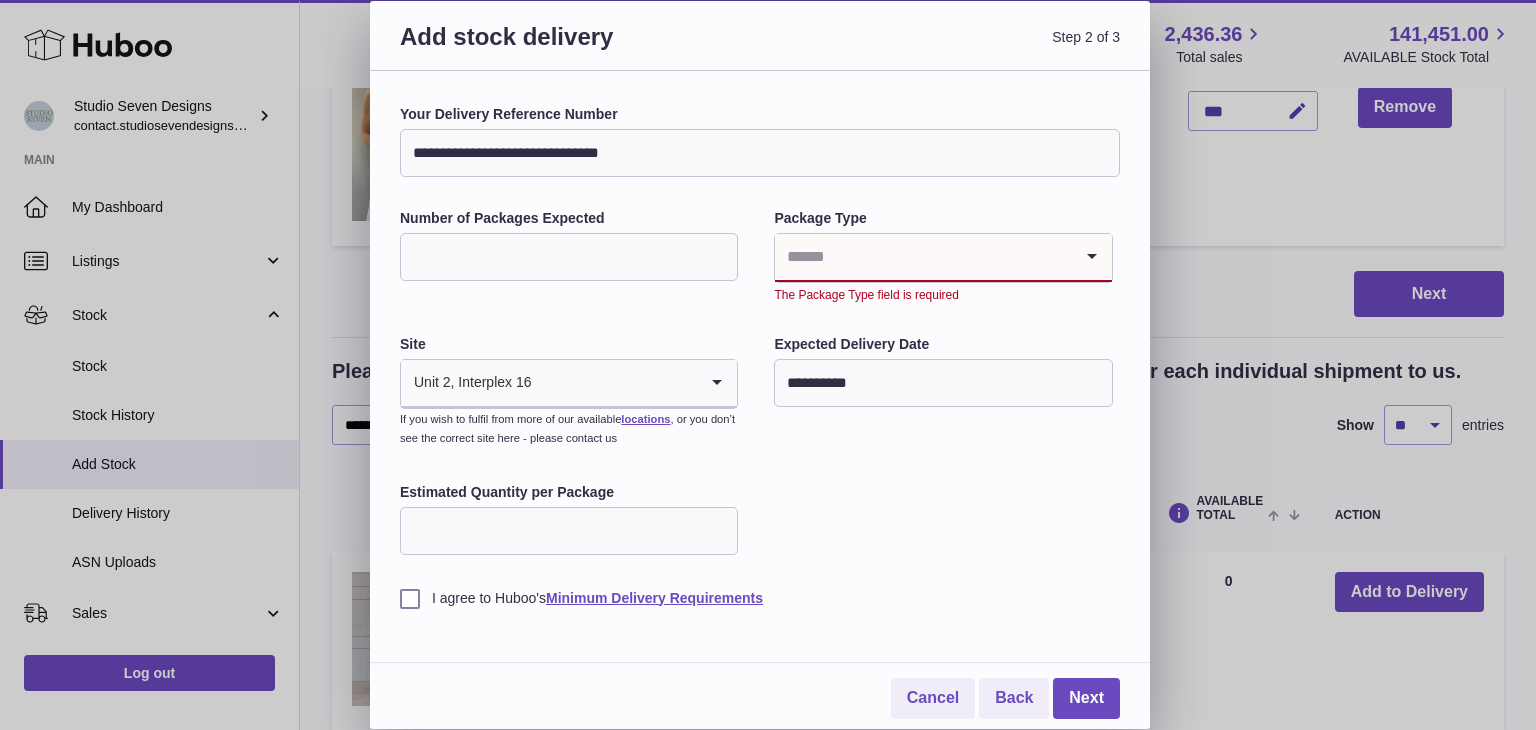 click at bounding box center [923, 257] 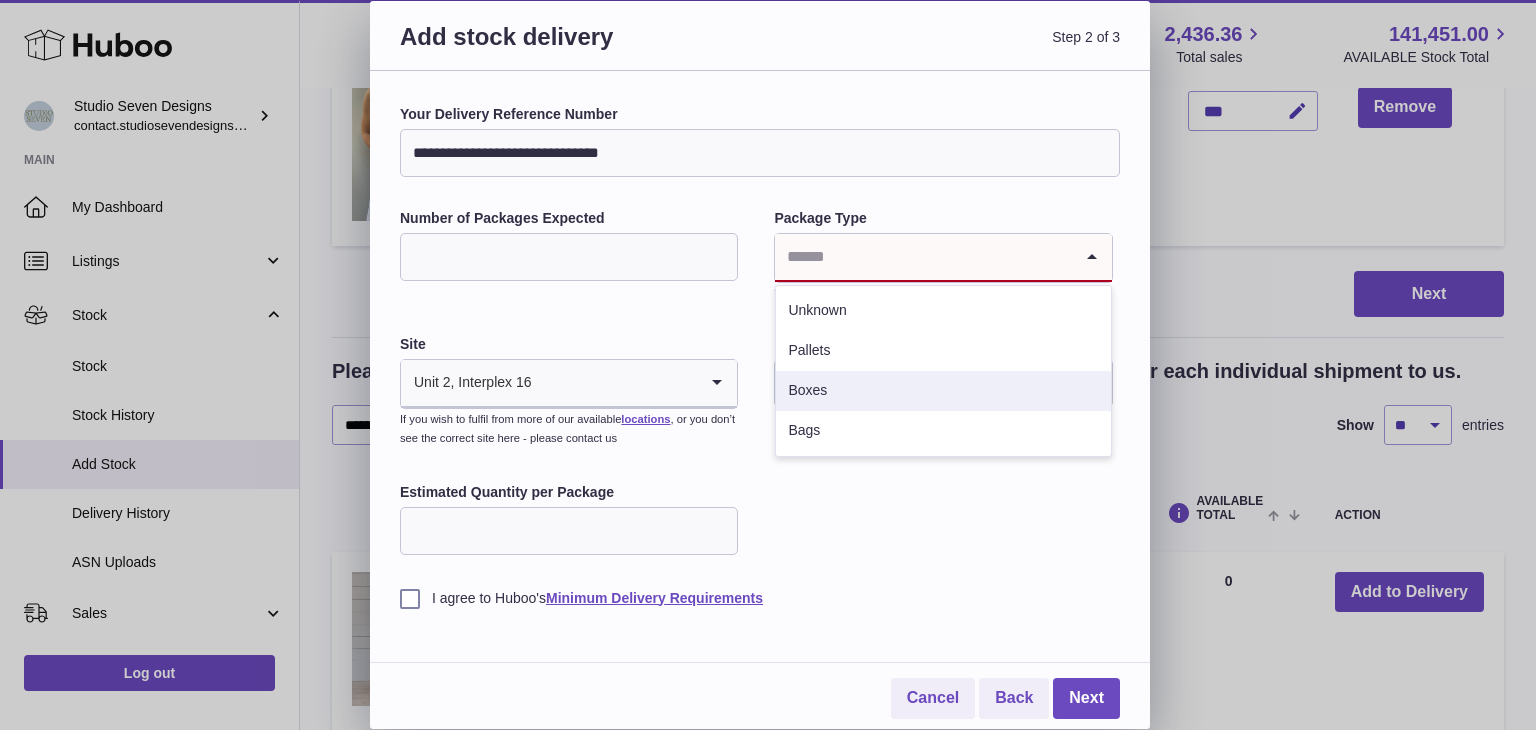 click on "Boxes" at bounding box center [943, 391] 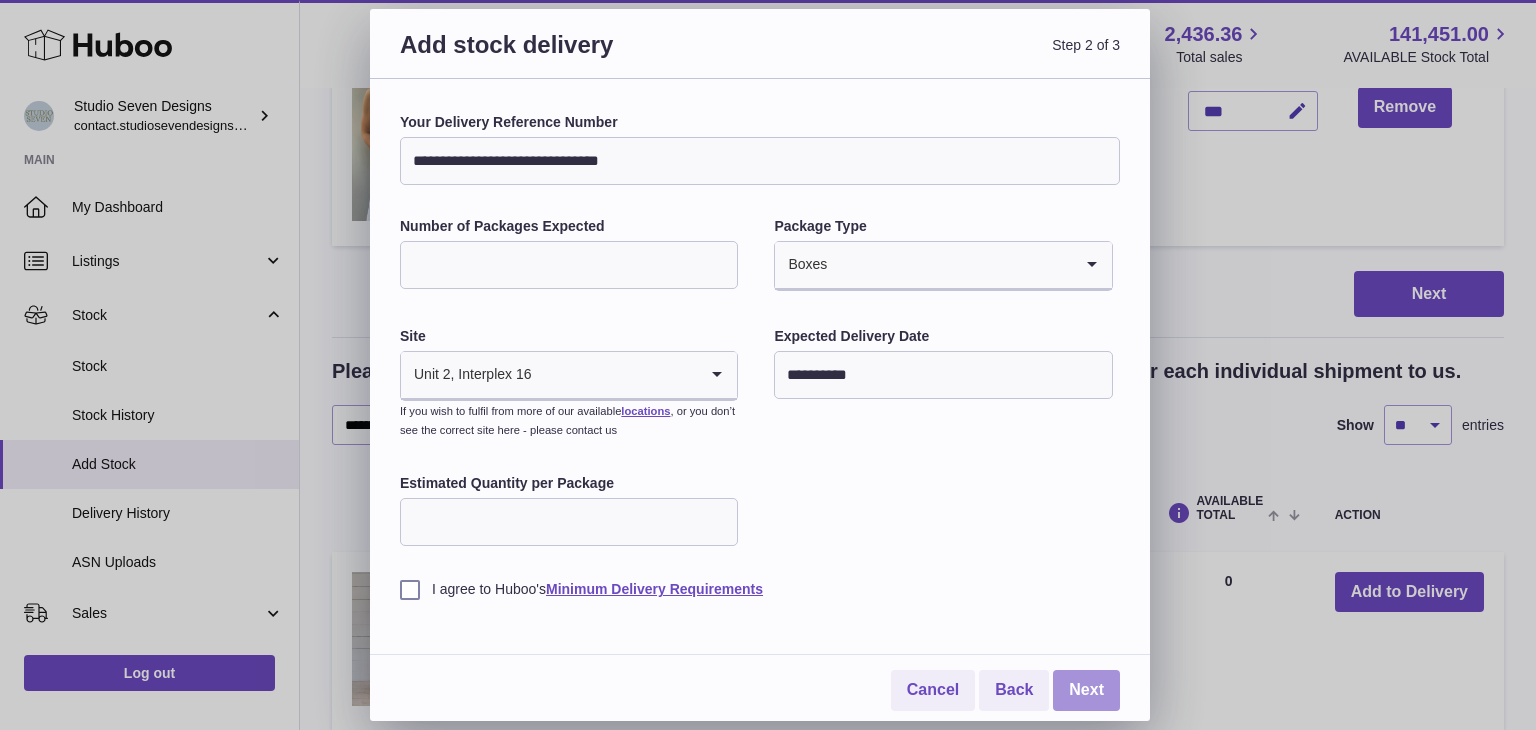 click on "Next" at bounding box center [1086, 690] 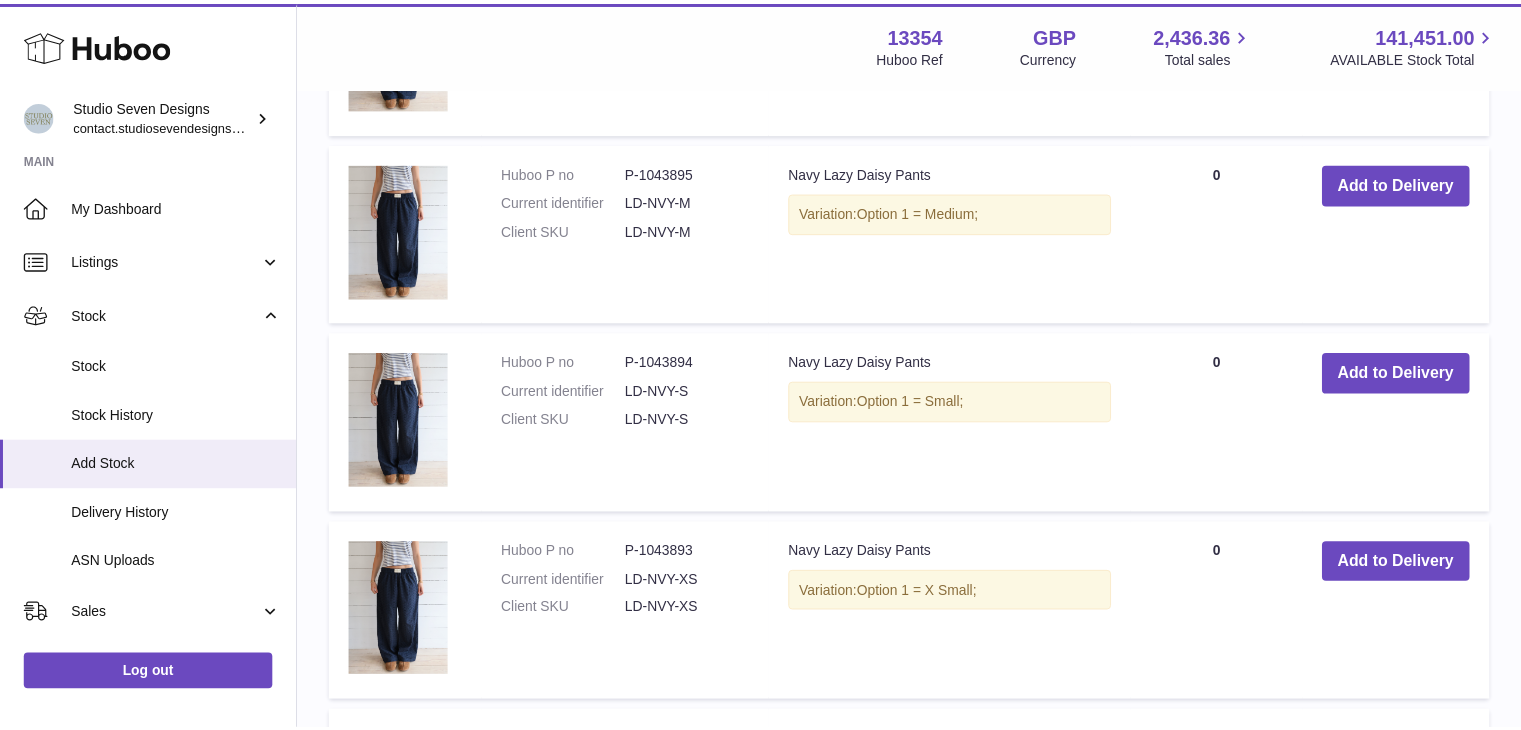 scroll, scrollTop: 812, scrollLeft: 0, axis: vertical 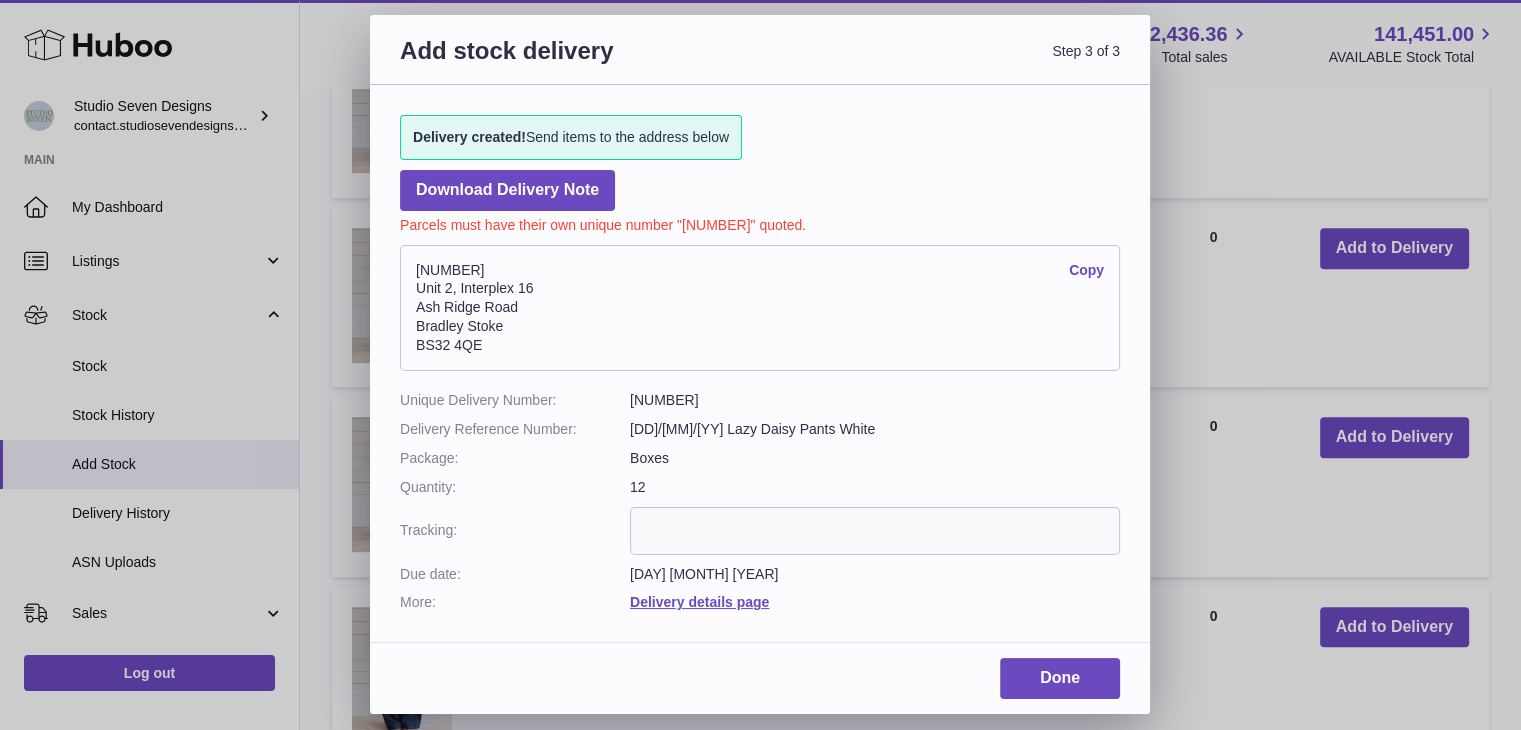 click on "13354-199209" at bounding box center (875, 400) 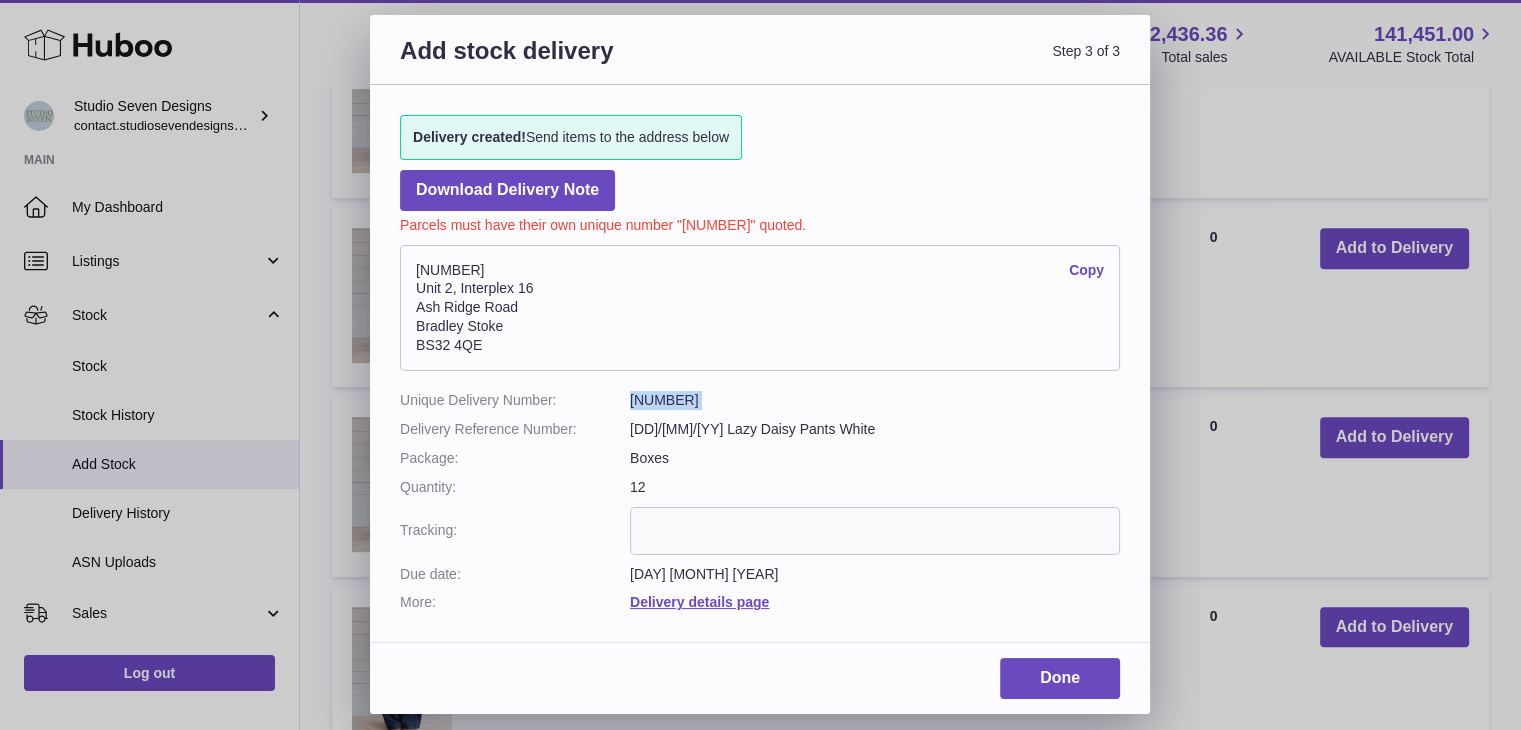 click on "13354-199209" at bounding box center [875, 400] 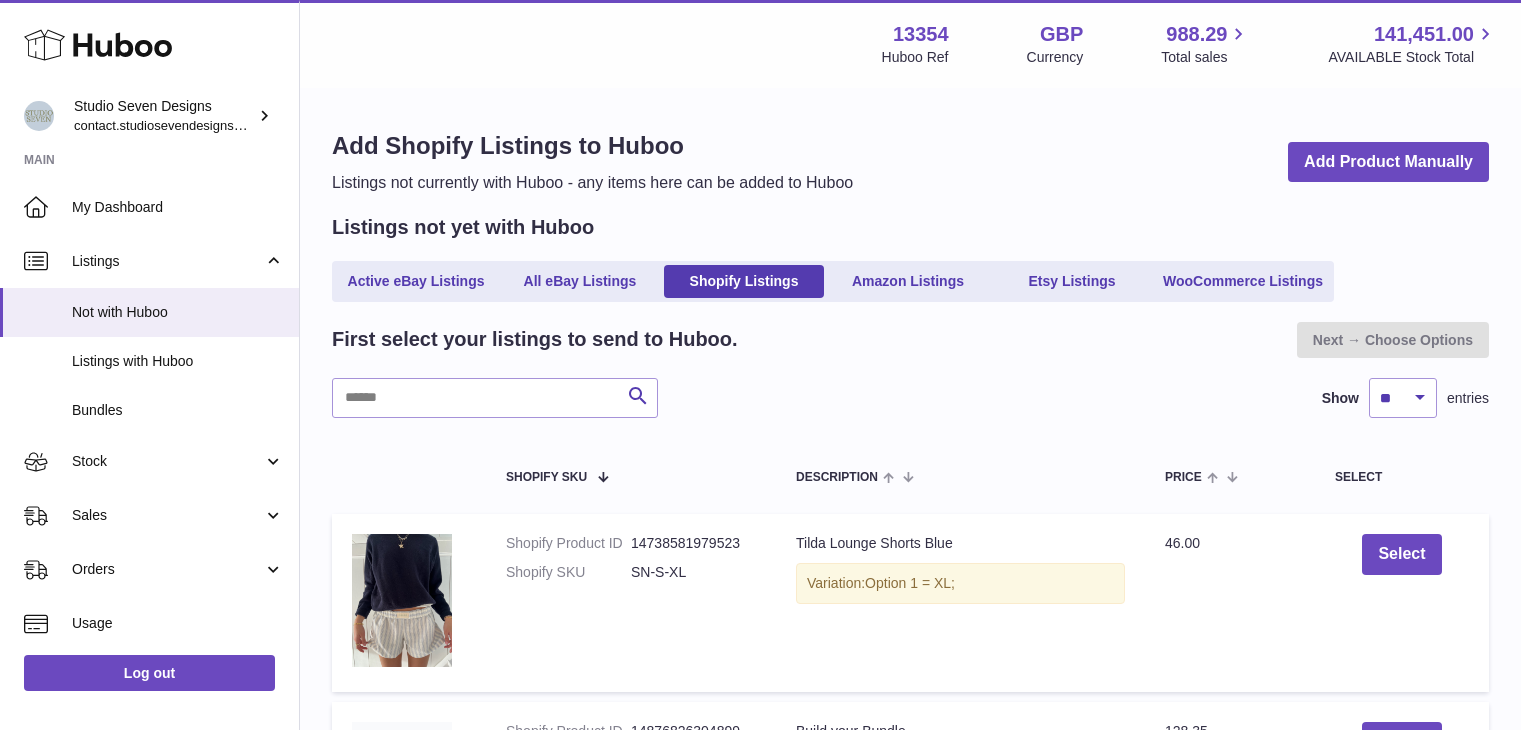 scroll, scrollTop: 0, scrollLeft: 0, axis: both 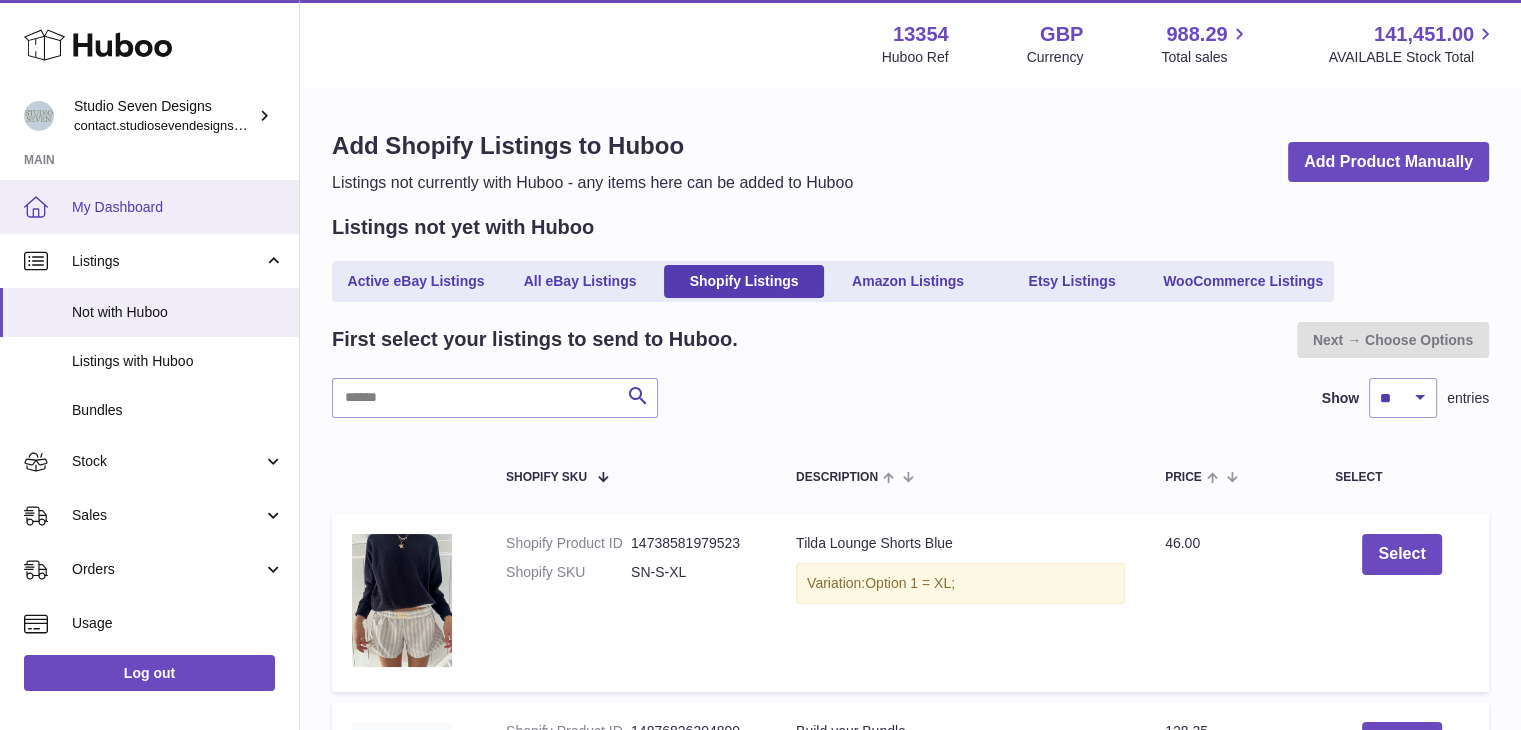 click on "My Dashboard" at bounding box center (149, 207) 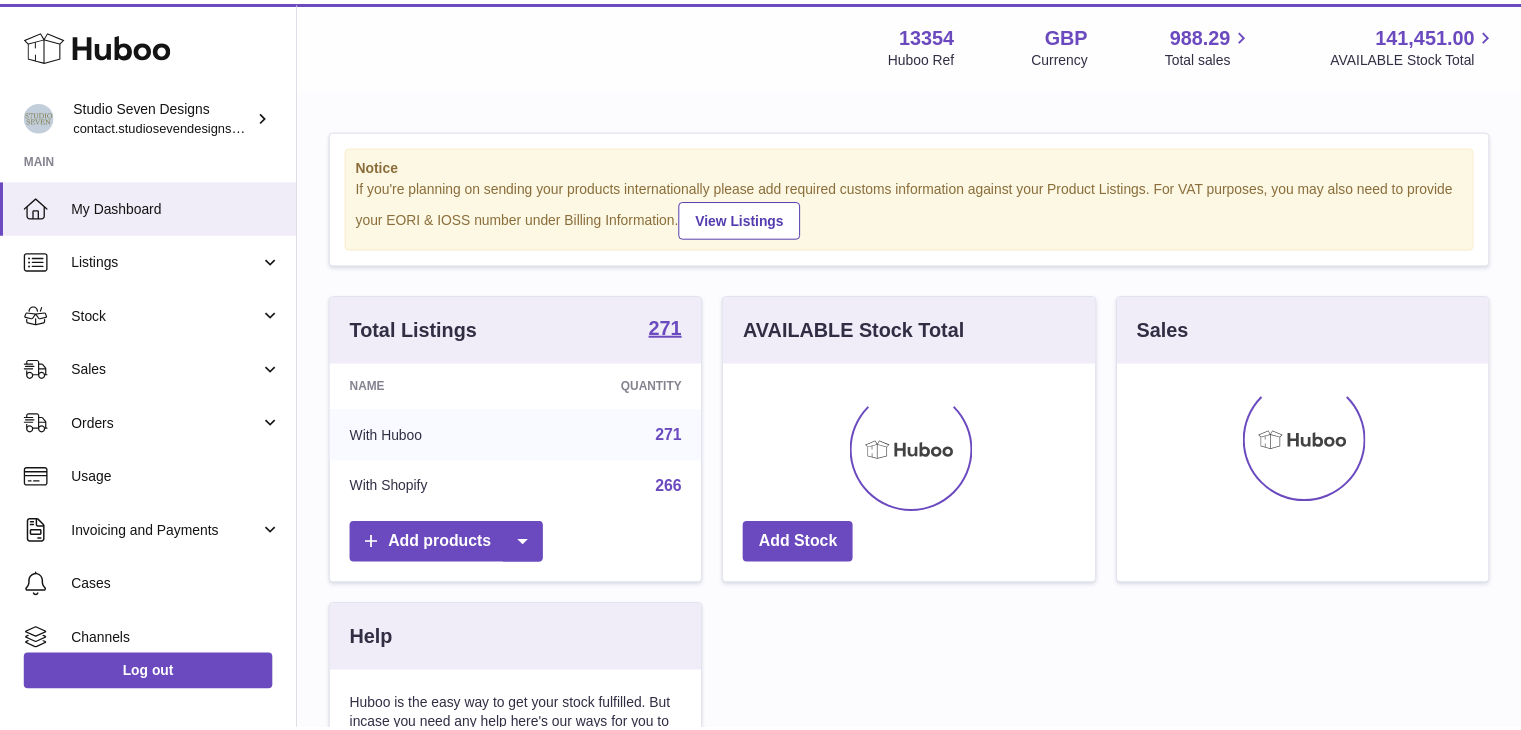 scroll, scrollTop: 0, scrollLeft: 0, axis: both 